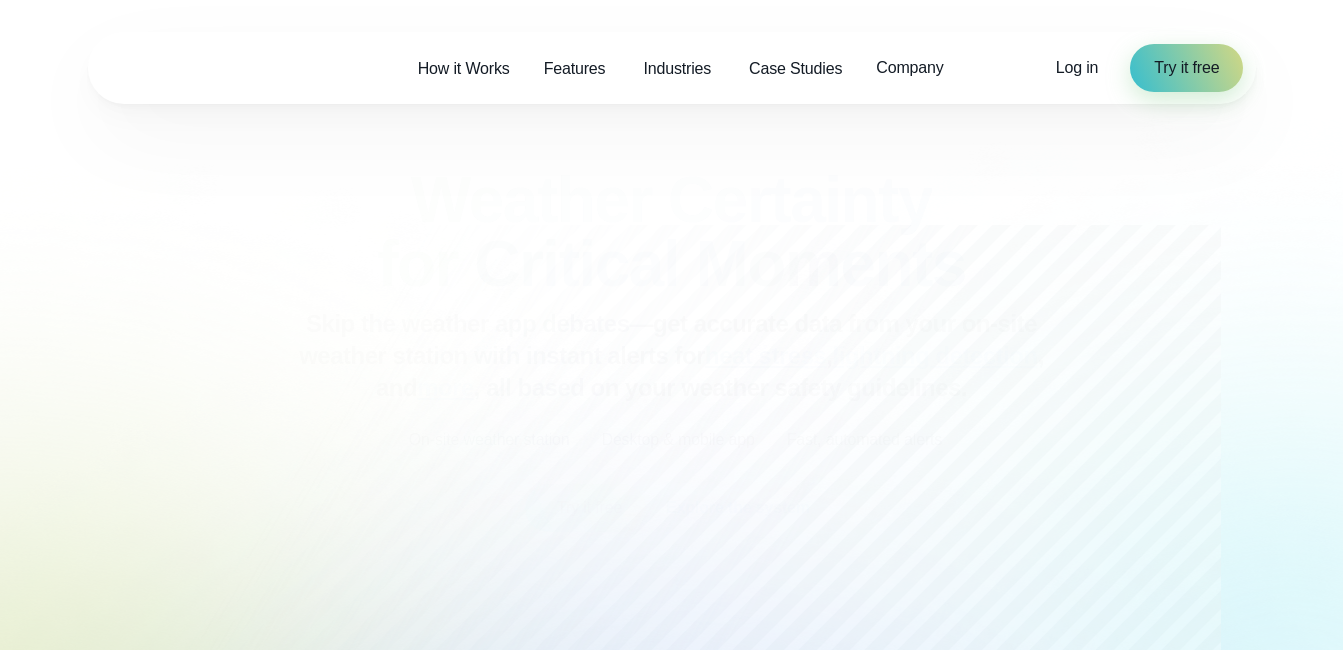 scroll, scrollTop: 0, scrollLeft: 0, axis: both 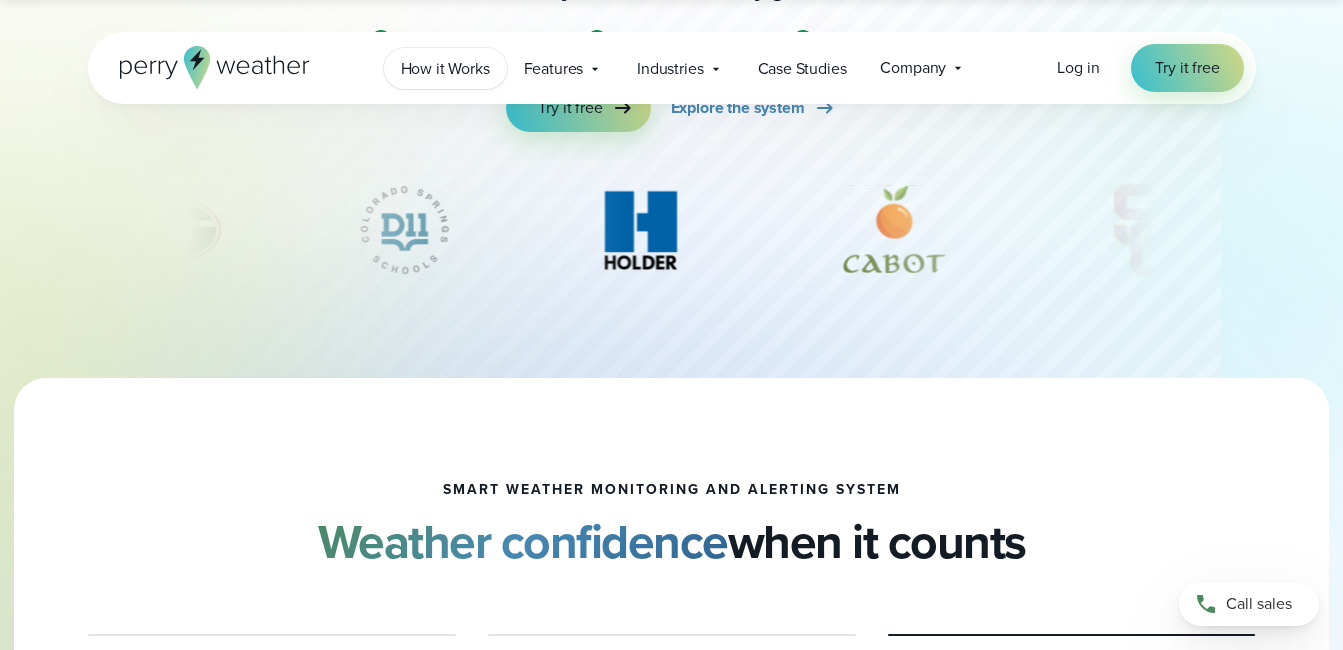 click on "How it Works" at bounding box center (445, 69) 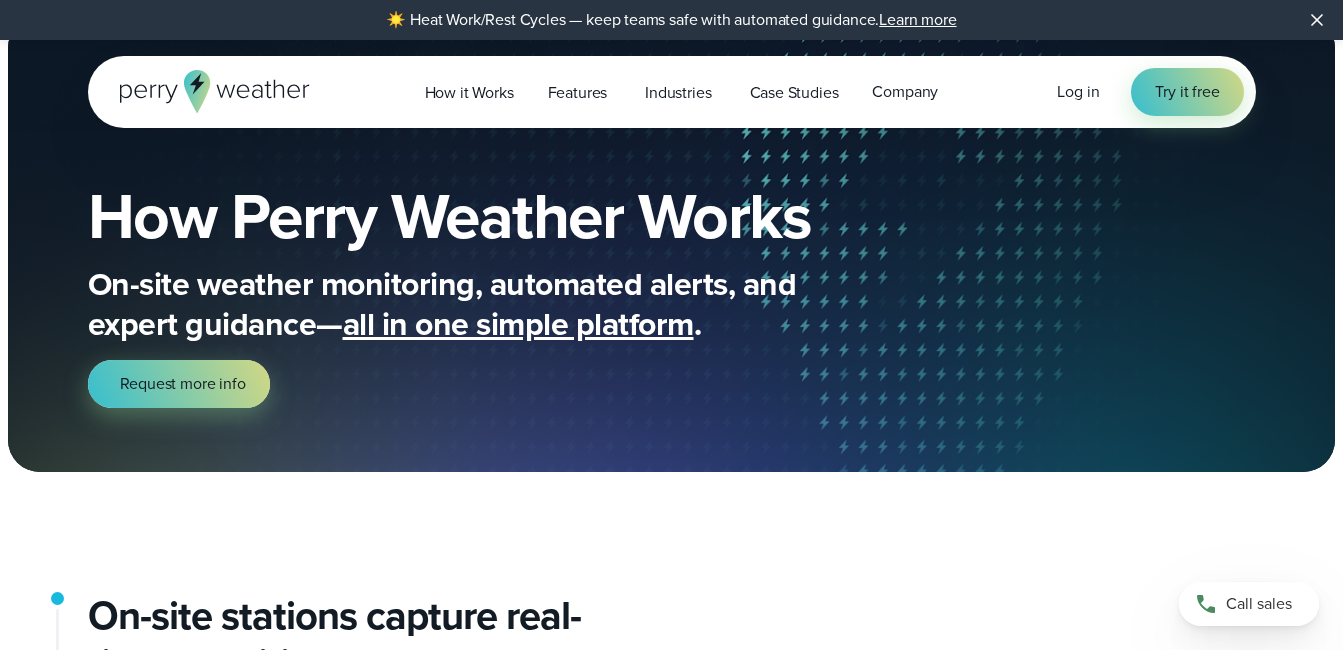 scroll, scrollTop: 0, scrollLeft: 0, axis: both 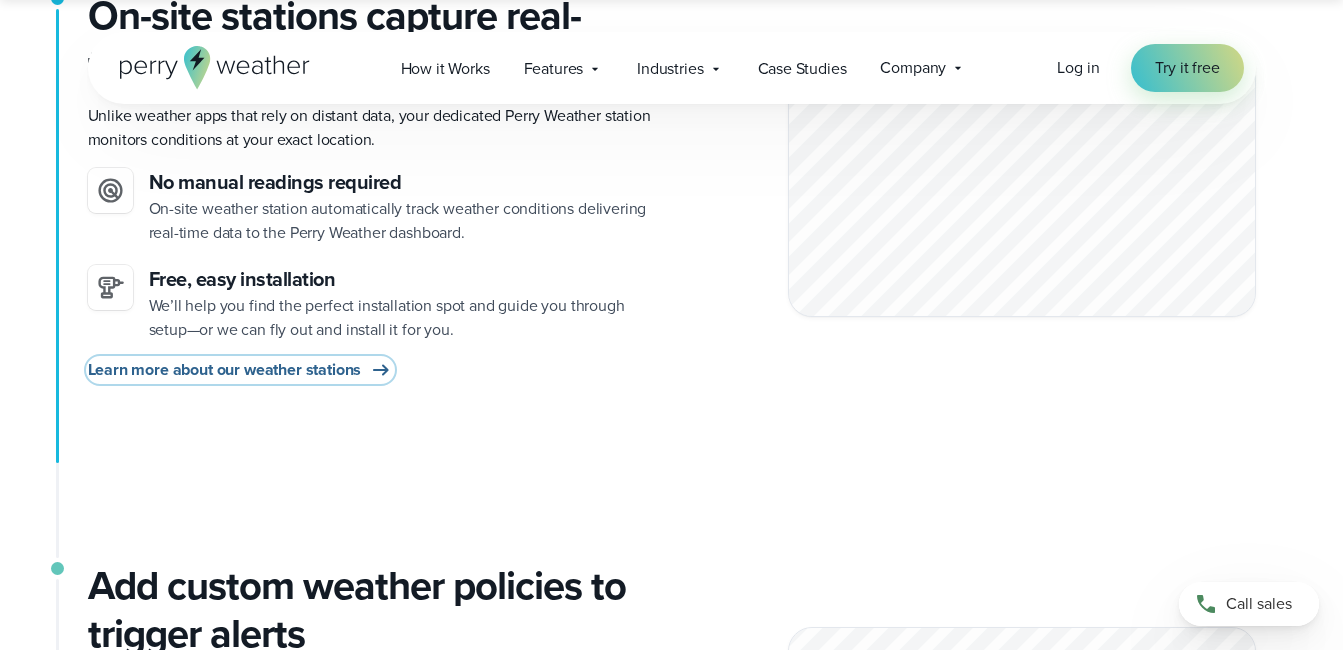 click on "Learn more about our weather stations" at bounding box center [225, 370] 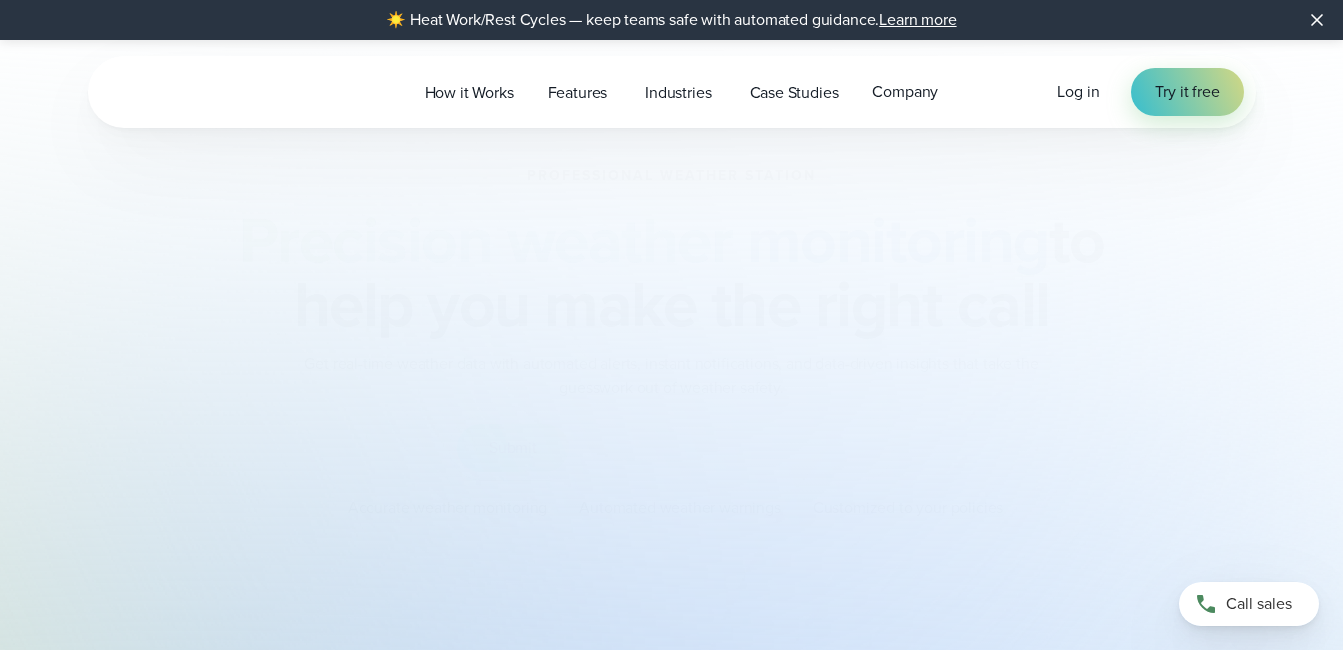 scroll, scrollTop: 0, scrollLeft: 0, axis: both 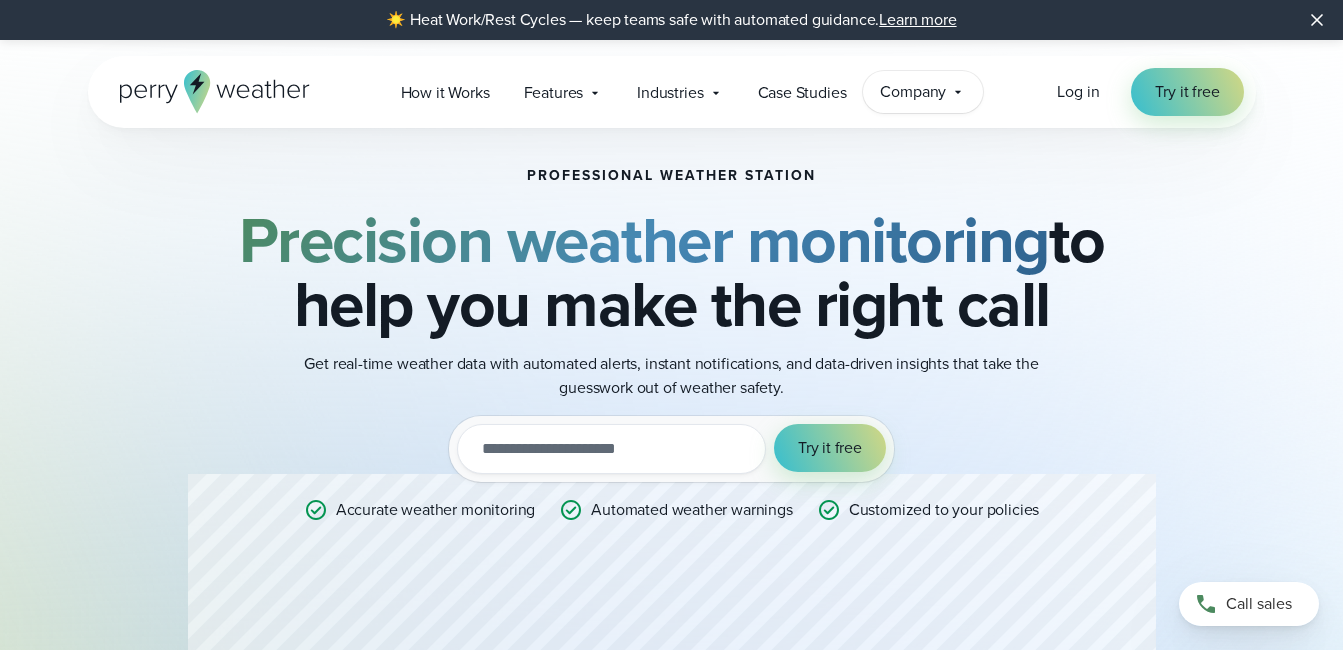 click 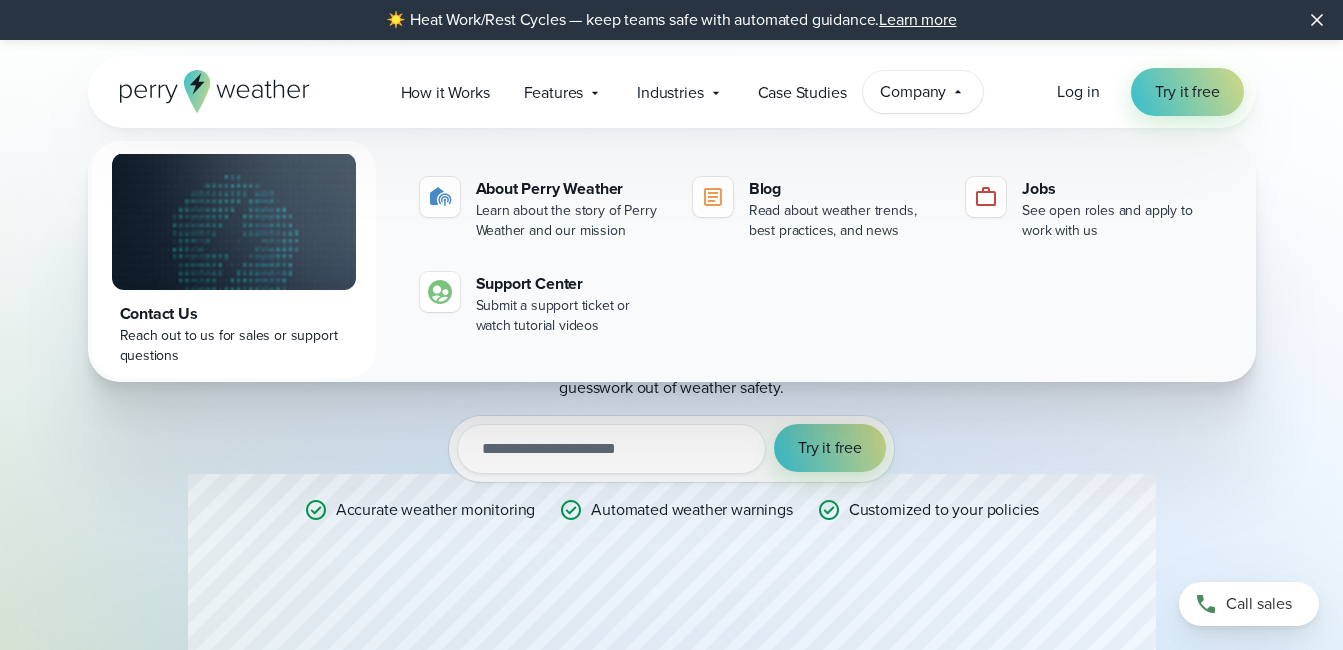 click 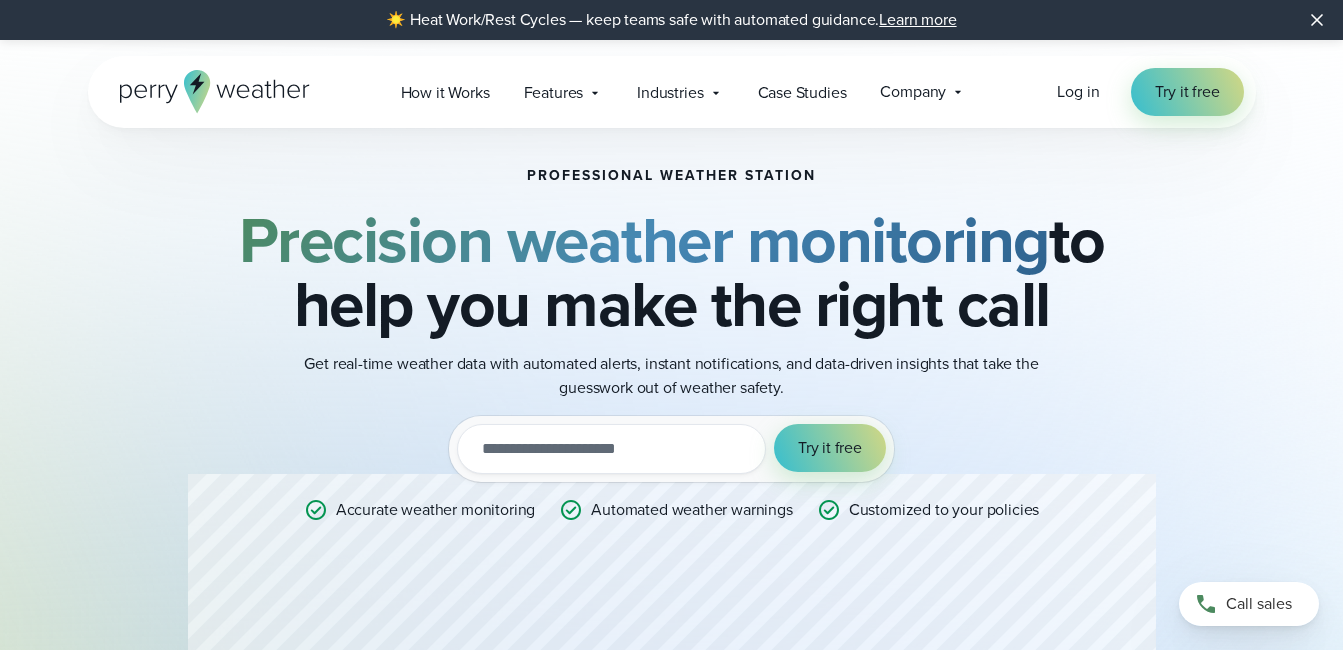 click 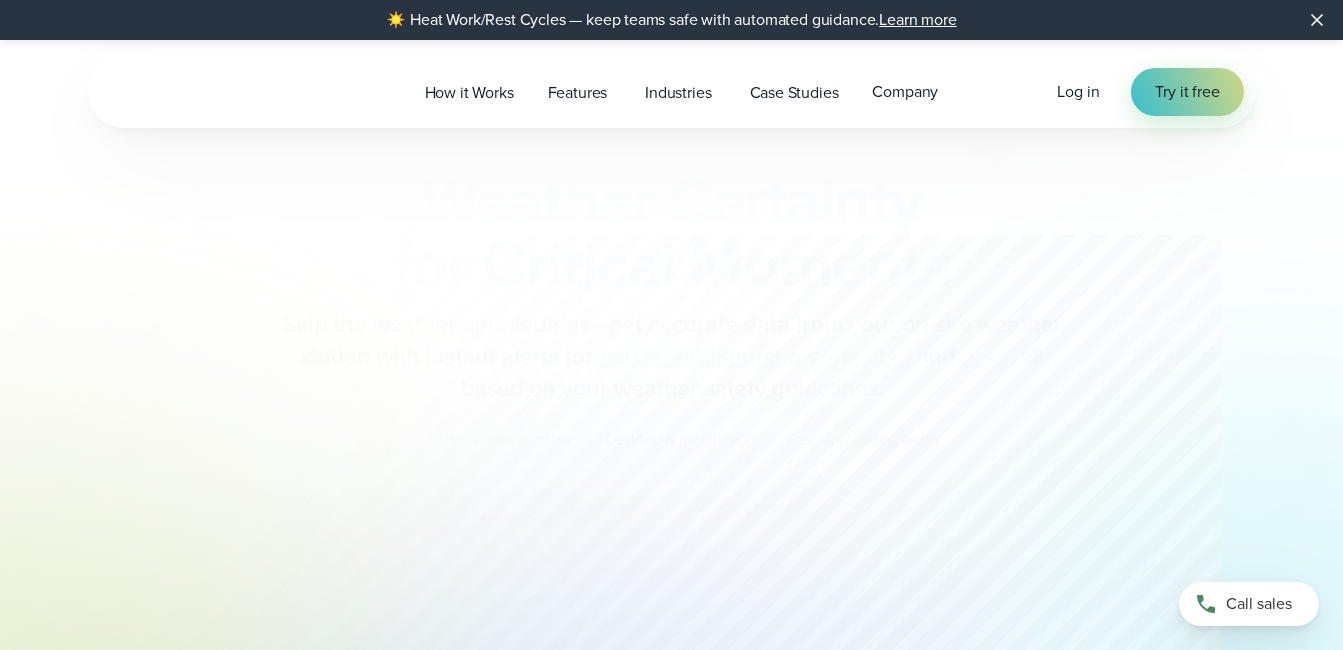 scroll, scrollTop: 0, scrollLeft: 0, axis: both 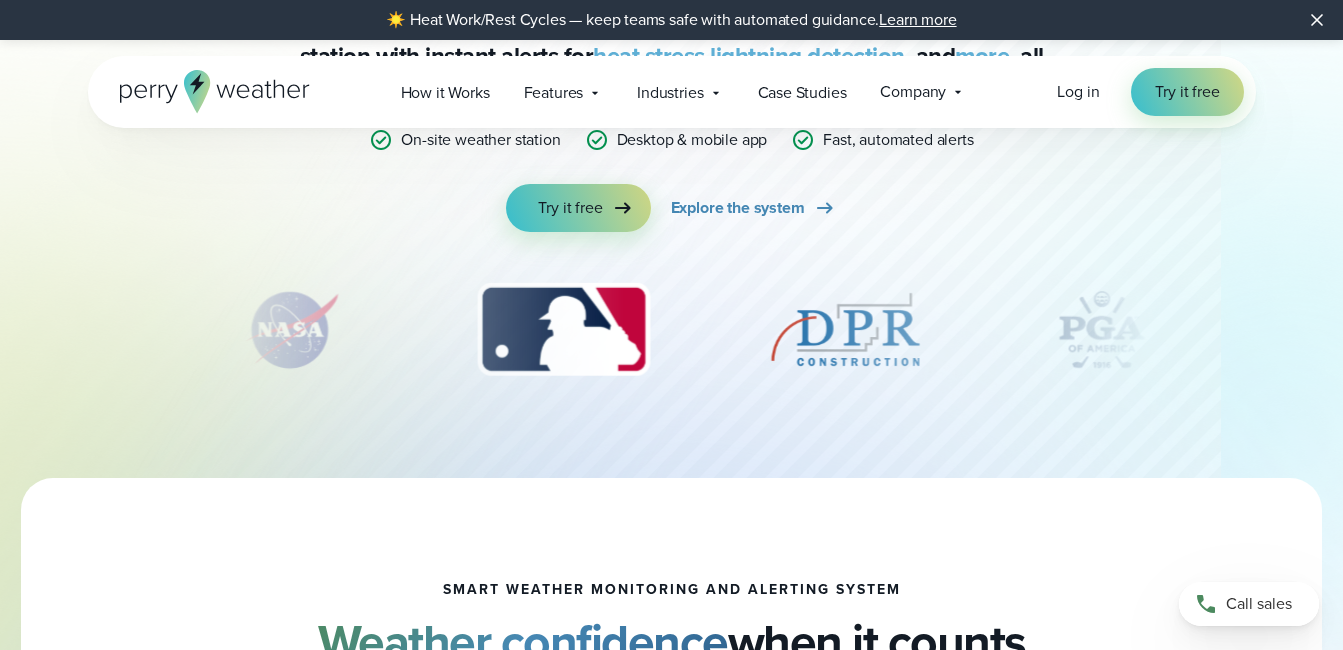 click at bounding box center [845, 330] 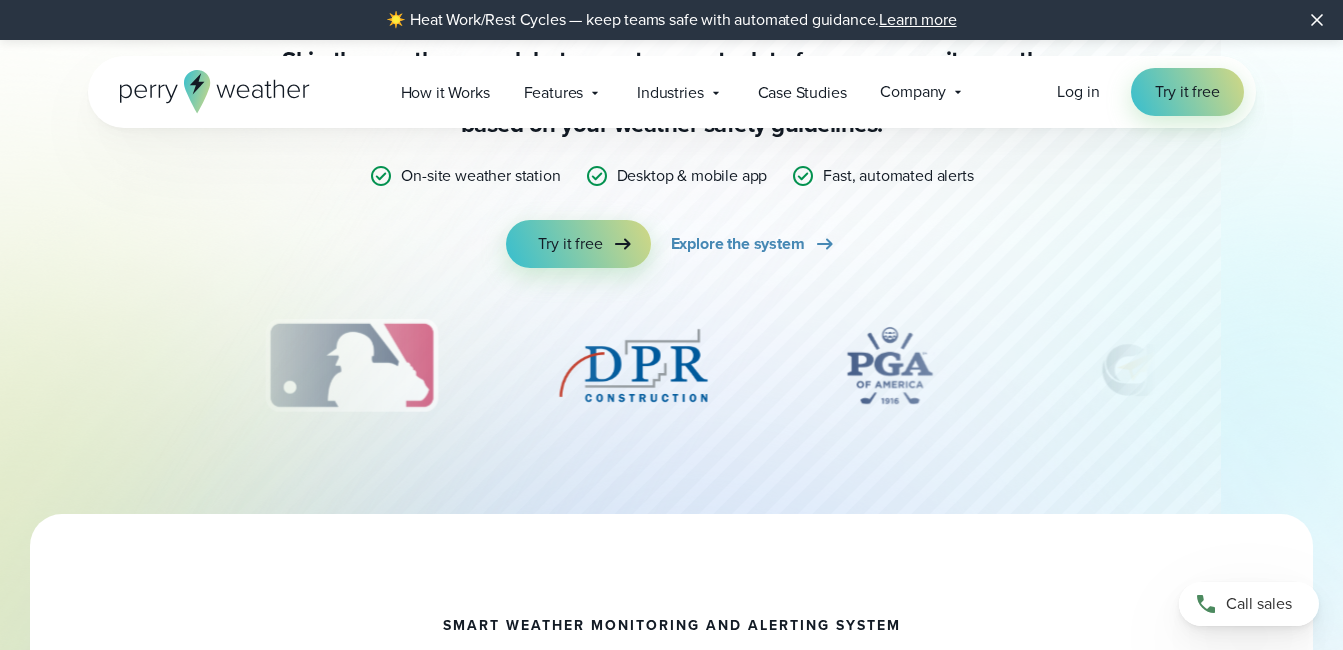 scroll, scrollTop: 200, scrollLeft: 0, axis: vertical 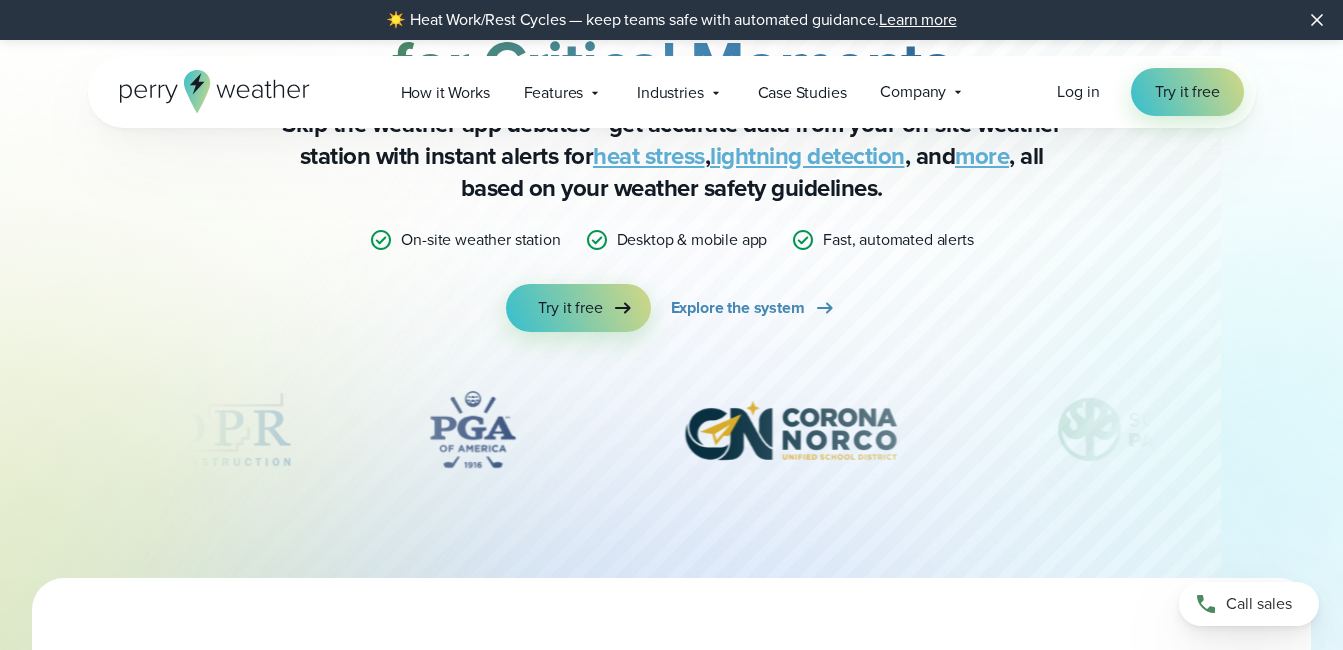 click at bounding box center (790, 430) 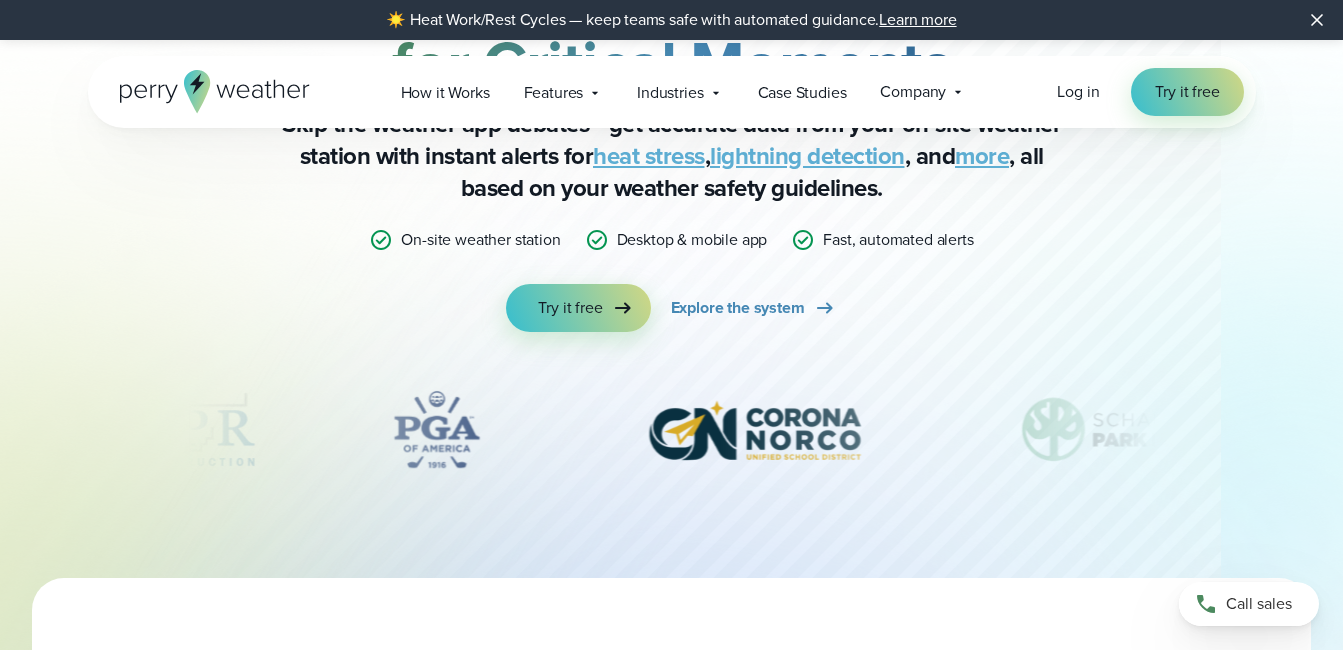 drag, startPoint x: 1152, startPoint y: 437, endPoint x: 884, endPoint y: 431, distance: 268.06717 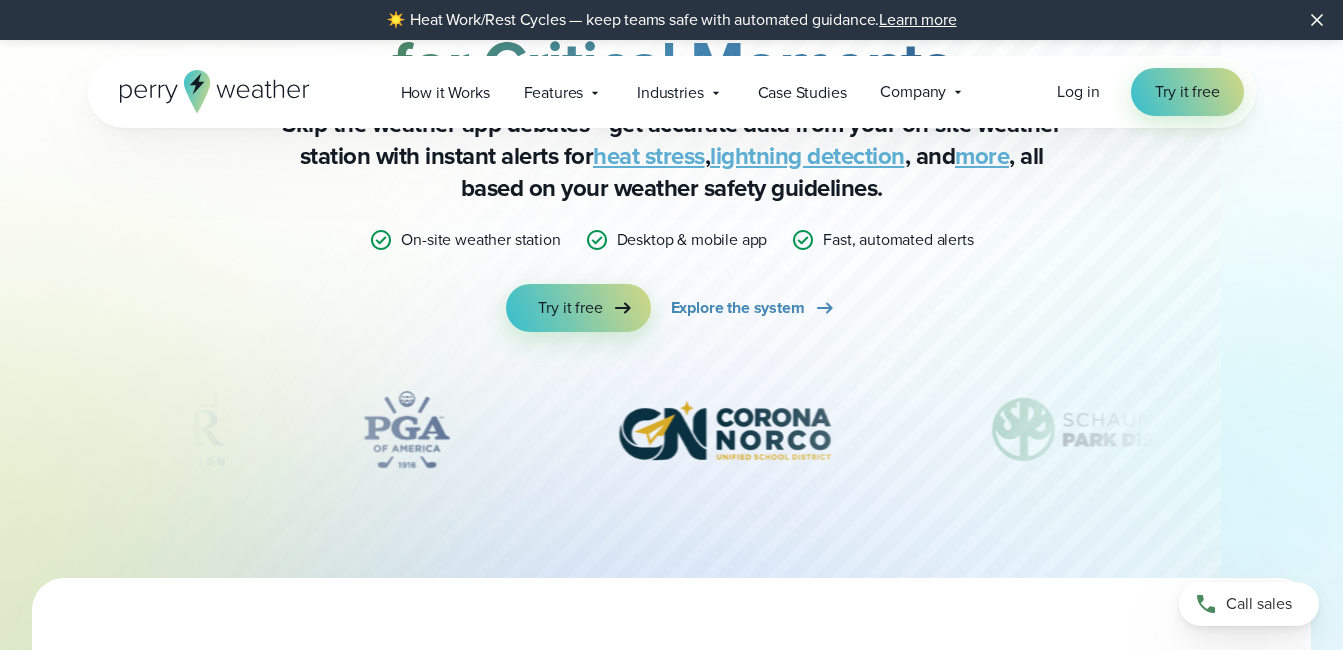 drag, startPoint x: 989, startPoint y: 411, endPoint x: 740, endPoint y: 357, distance: 254.78815 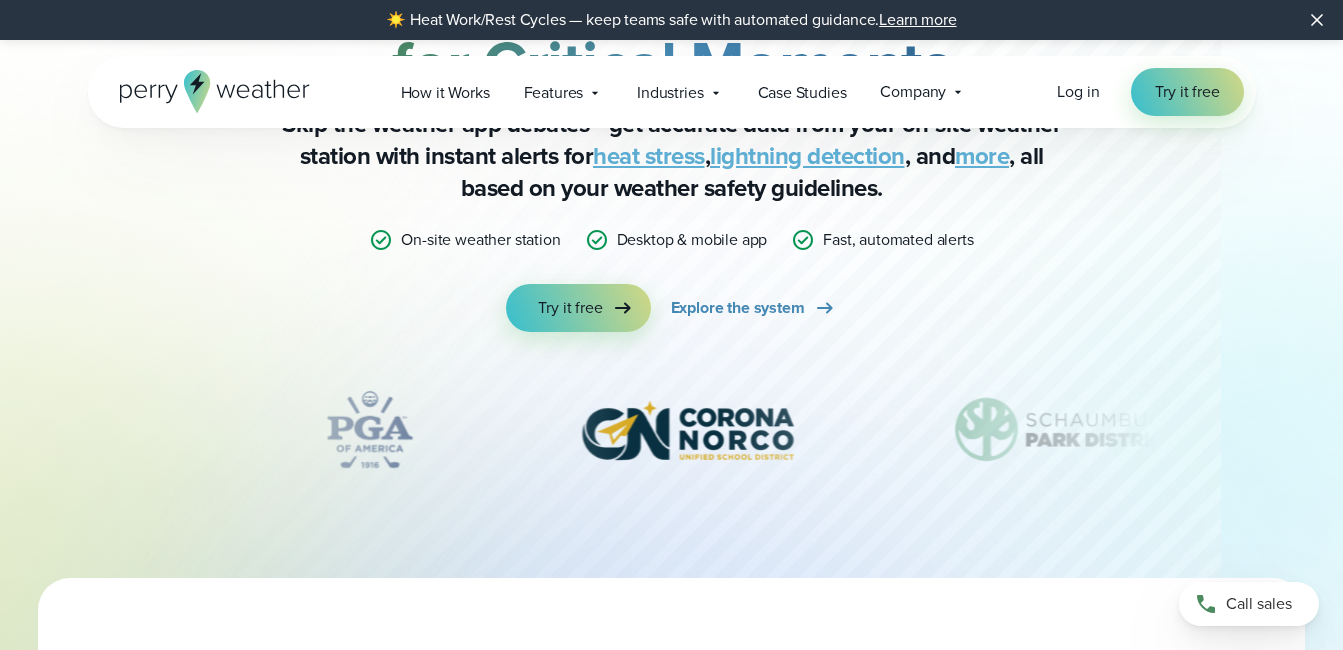 scroll, scrollTop: 0, scrollLeft: 0, axis: both 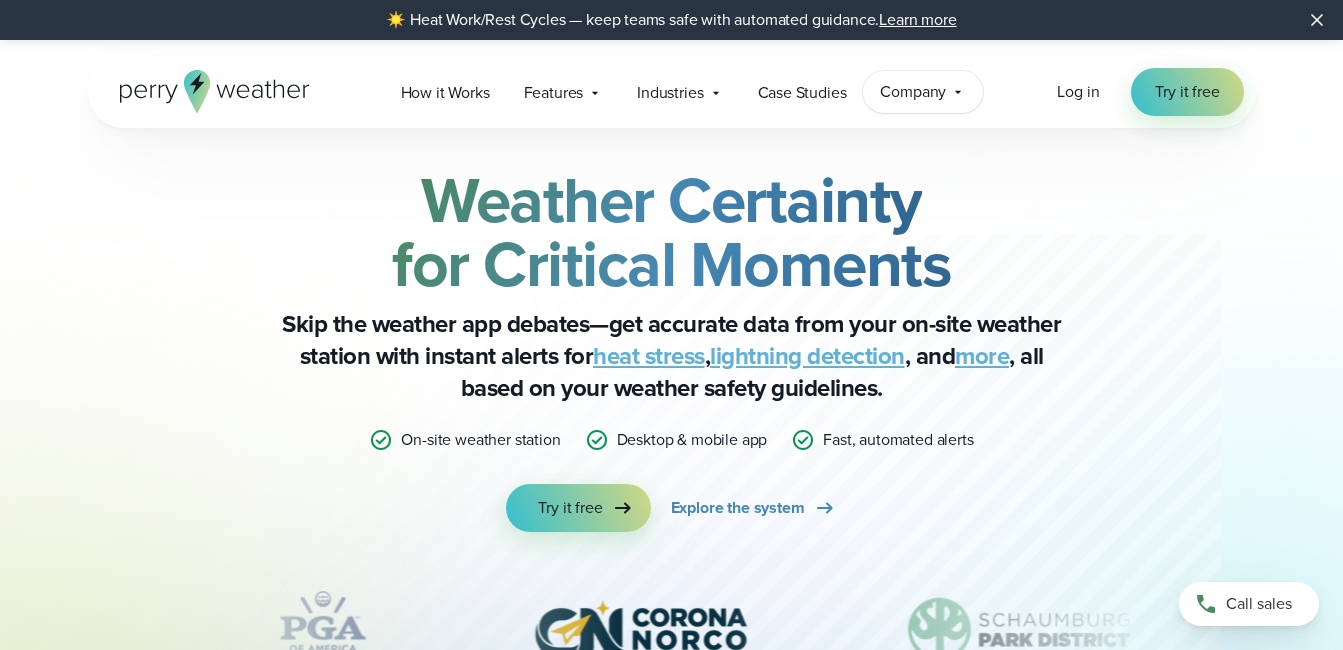 click 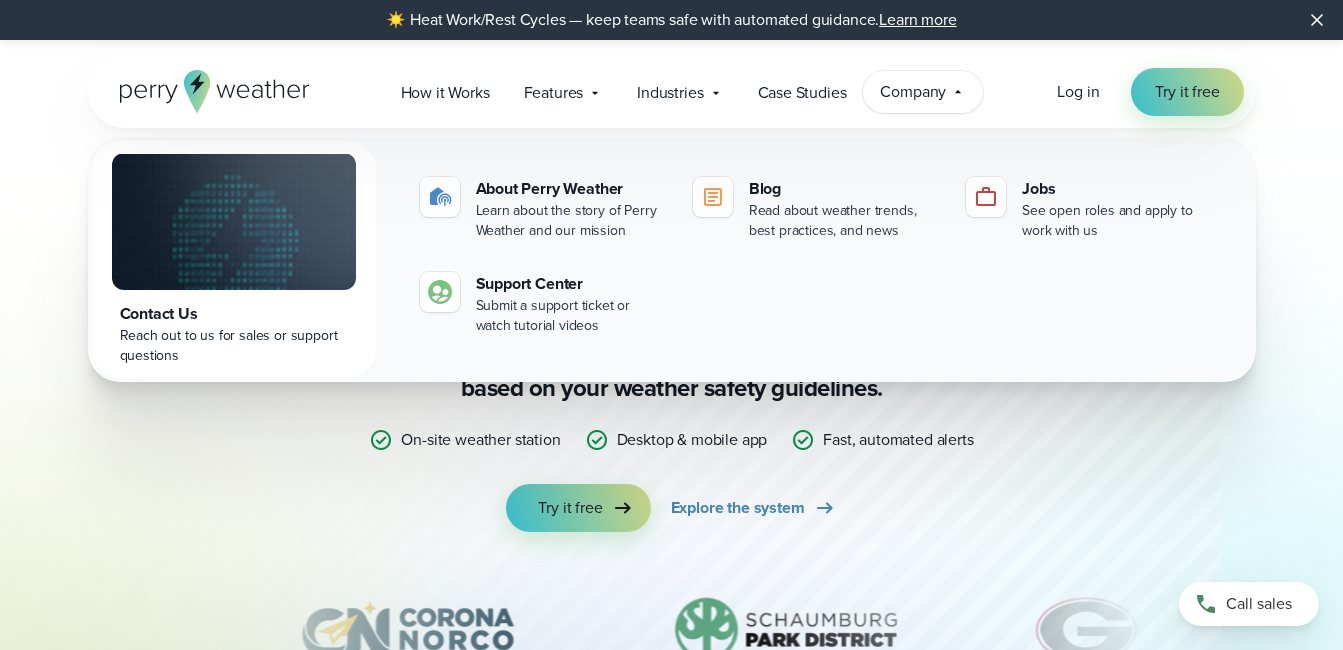 click on "Weather Certainty for Critical Moments
Skip the weather app debates—get accurate data from your on-site weather station with instant alerts for  heat stress ,  lightning detection , and  more , all based on your weather safety guidelines.
On-site weather station
Desktop & mobile app
Fast, automated alerts
Try it free
Explore the system" at bounding box center (672, 441) 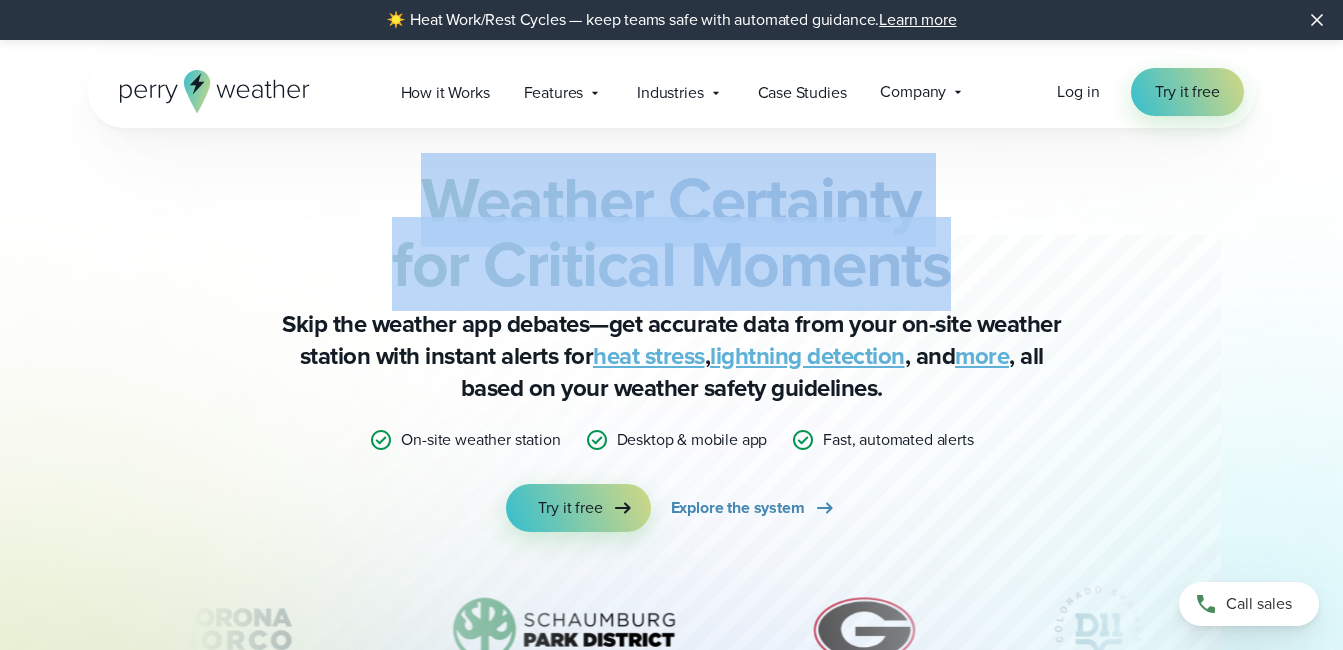 drag, startPoint x: 972, startPoint y: 265, endPoint x: 350, endPoint y: 194, distance: 626.0391 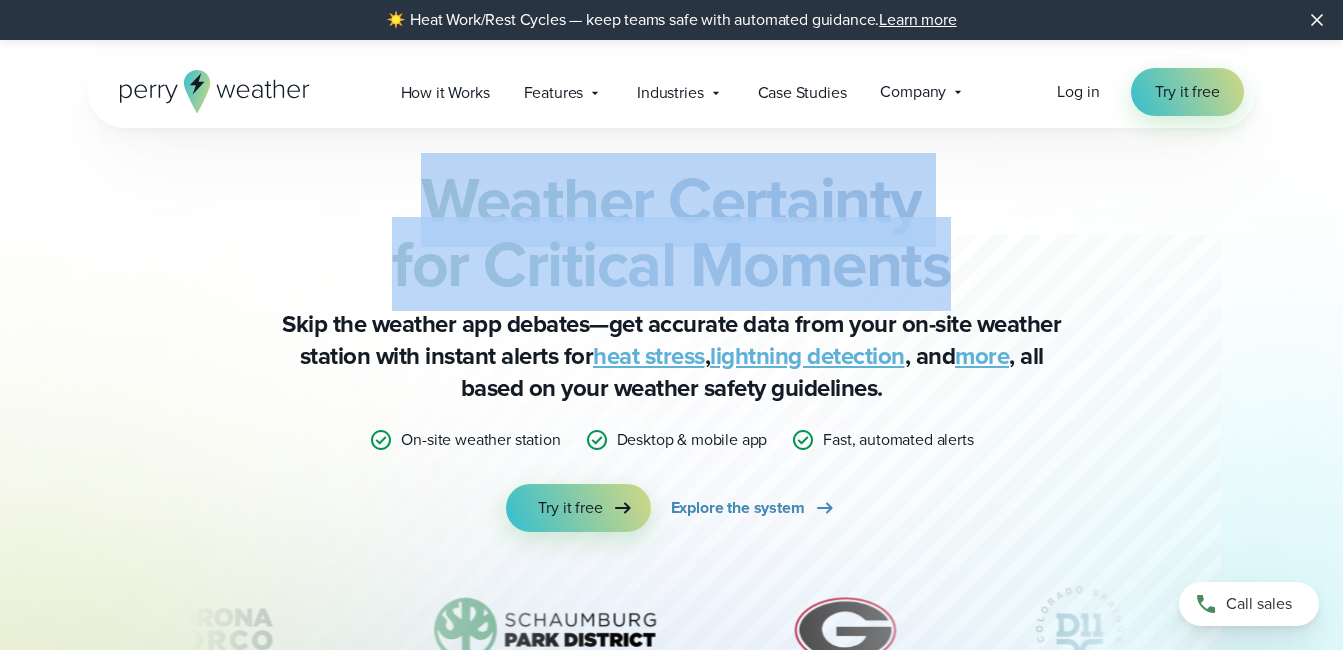 drag, startPoint x: 350, startPoint y: 194, endPoint x: 473, endPoint y: 218, distance: 125.31959 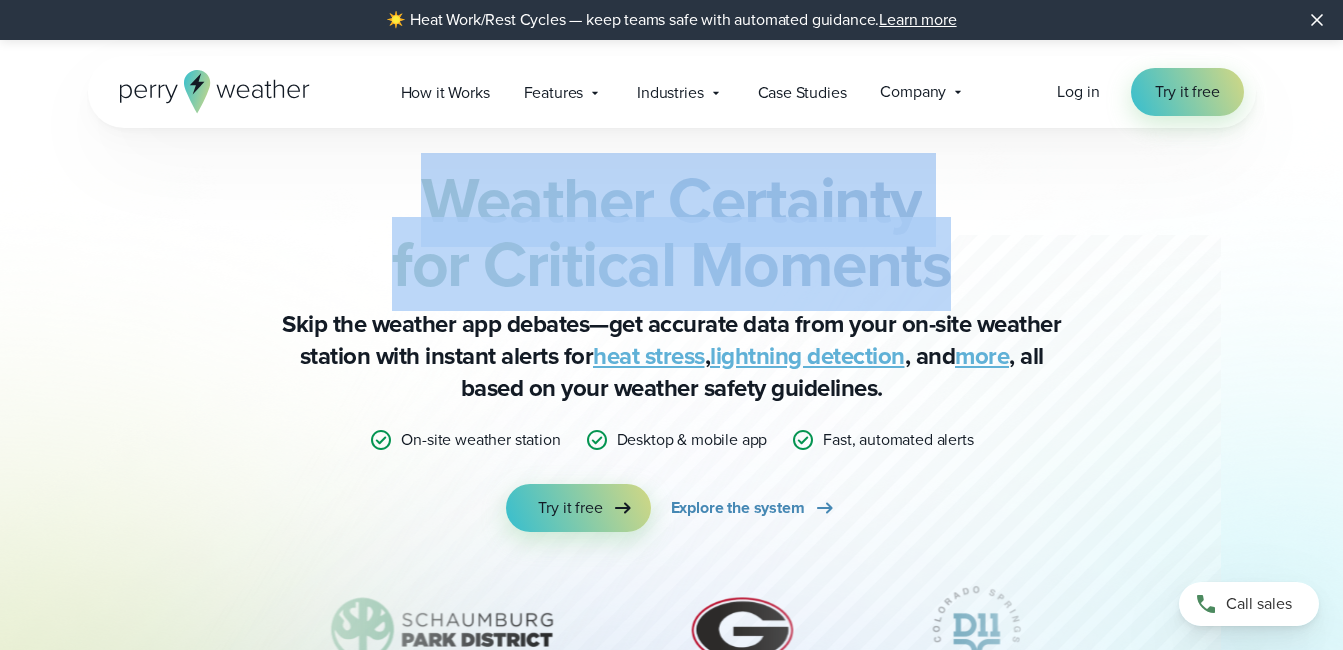 drag, startPoint x: 473, startPoint y: 218, endPoint x: 1101, endPoint y: 193, distance: 628.49744 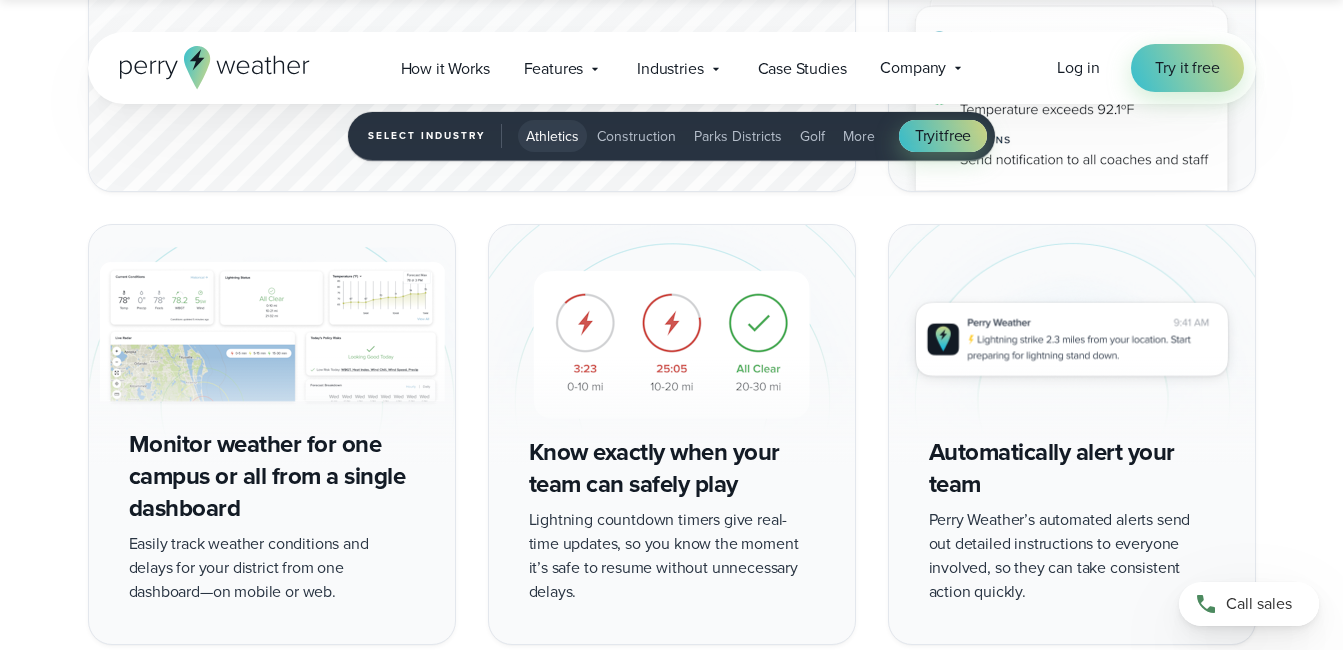 scroll, scrollTop: 3400, scrollLeft: 0, axis: vertical 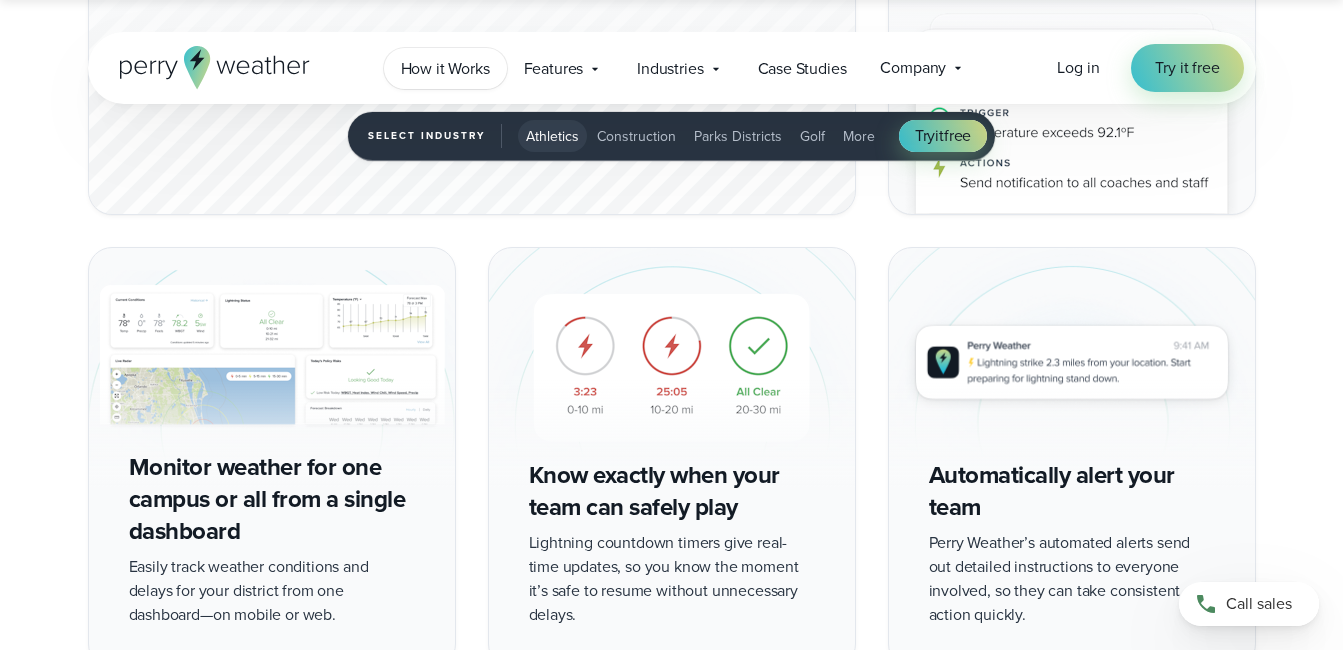 click on "How it Works" at bounding box center (445, 69) 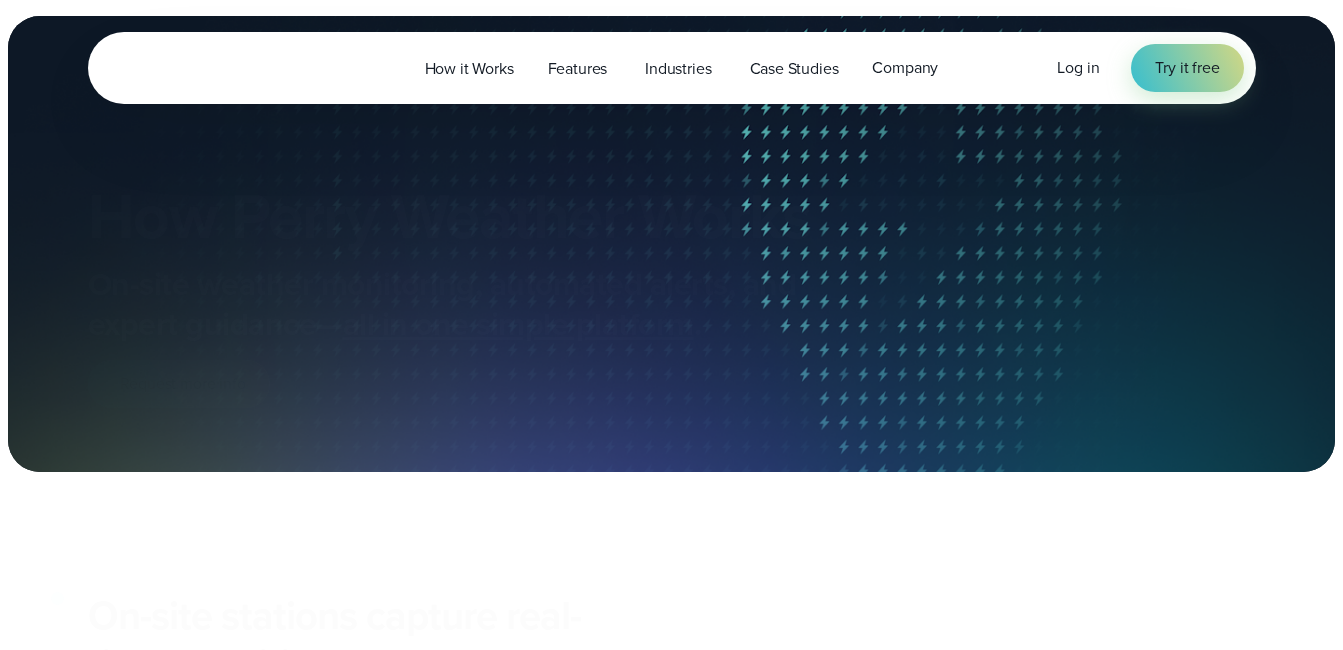 scroll, scrollTop: 0, scrollLeft: 0, axis: both 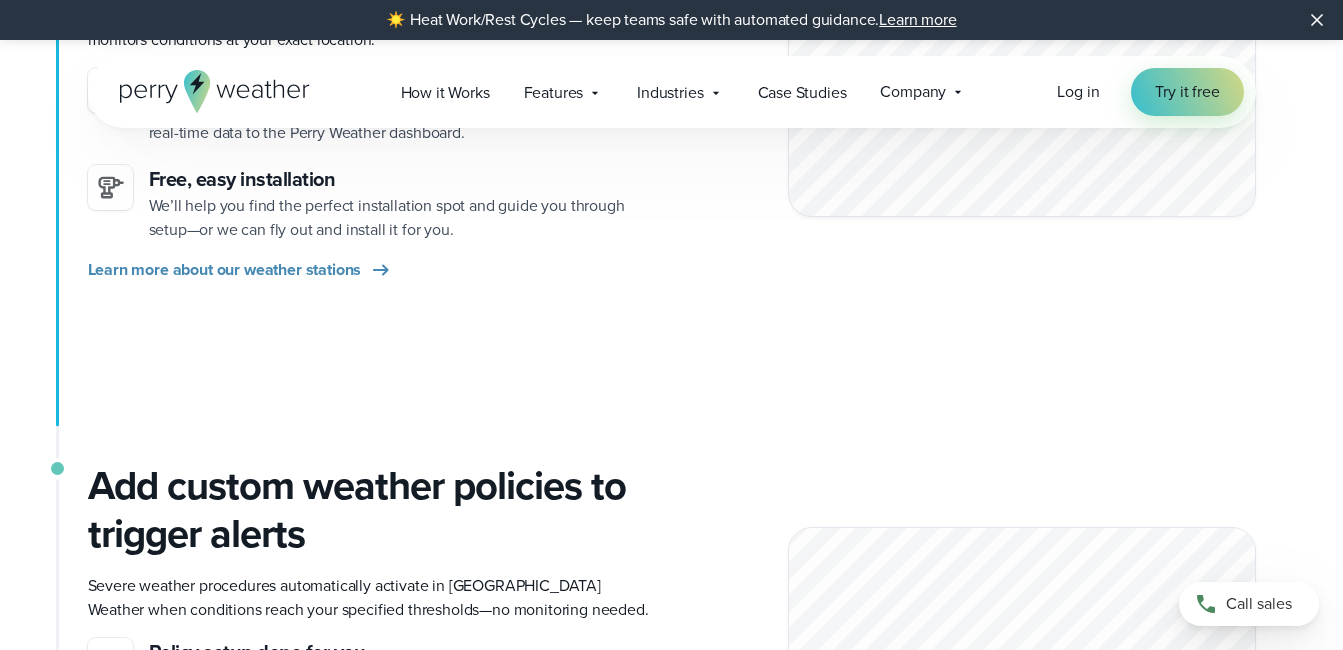 click 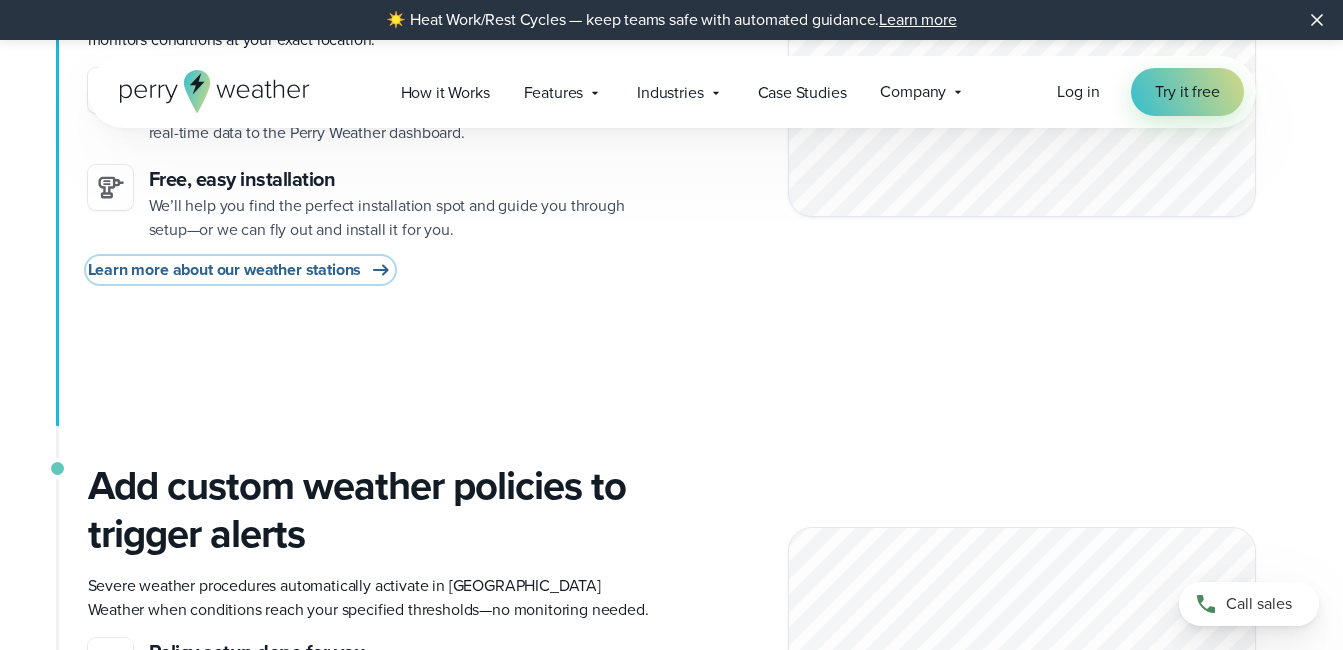 click on "Learn more about our weather stations" at bounding box center (225, 270) 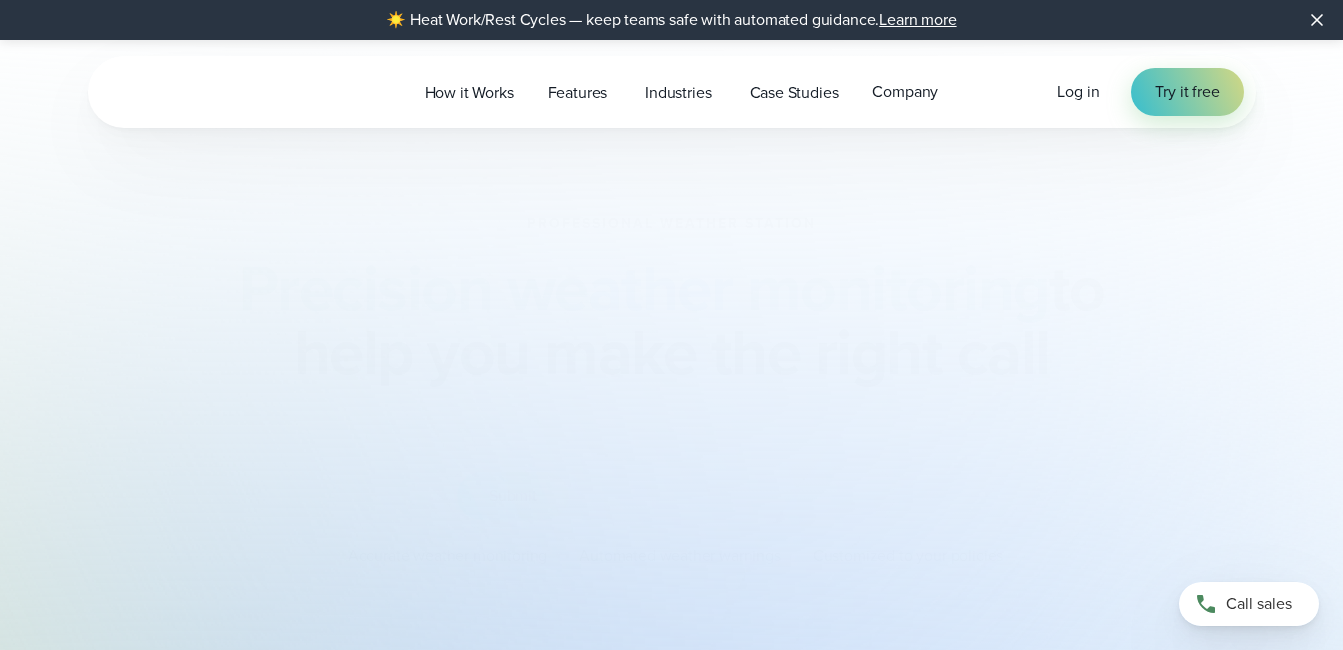 scroll, scrollTop: 0, scrollLeft: 0, axis: both 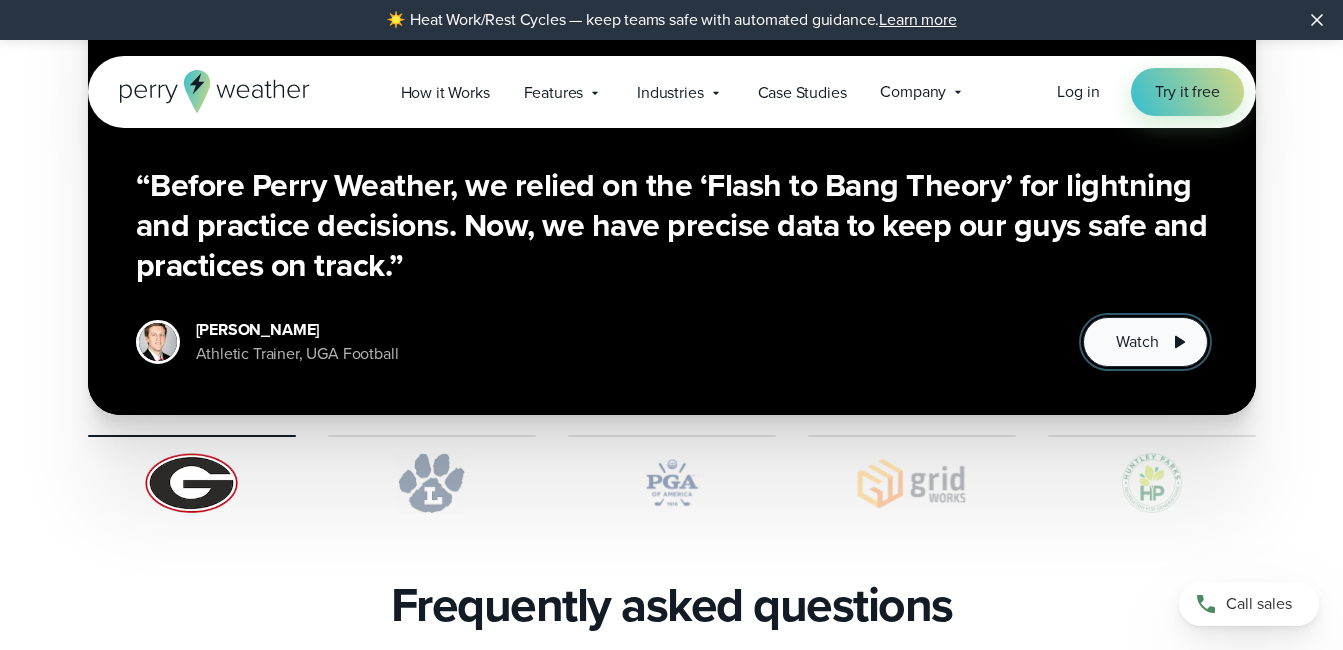 click on "Watch" at bounding box center [1137, 342] 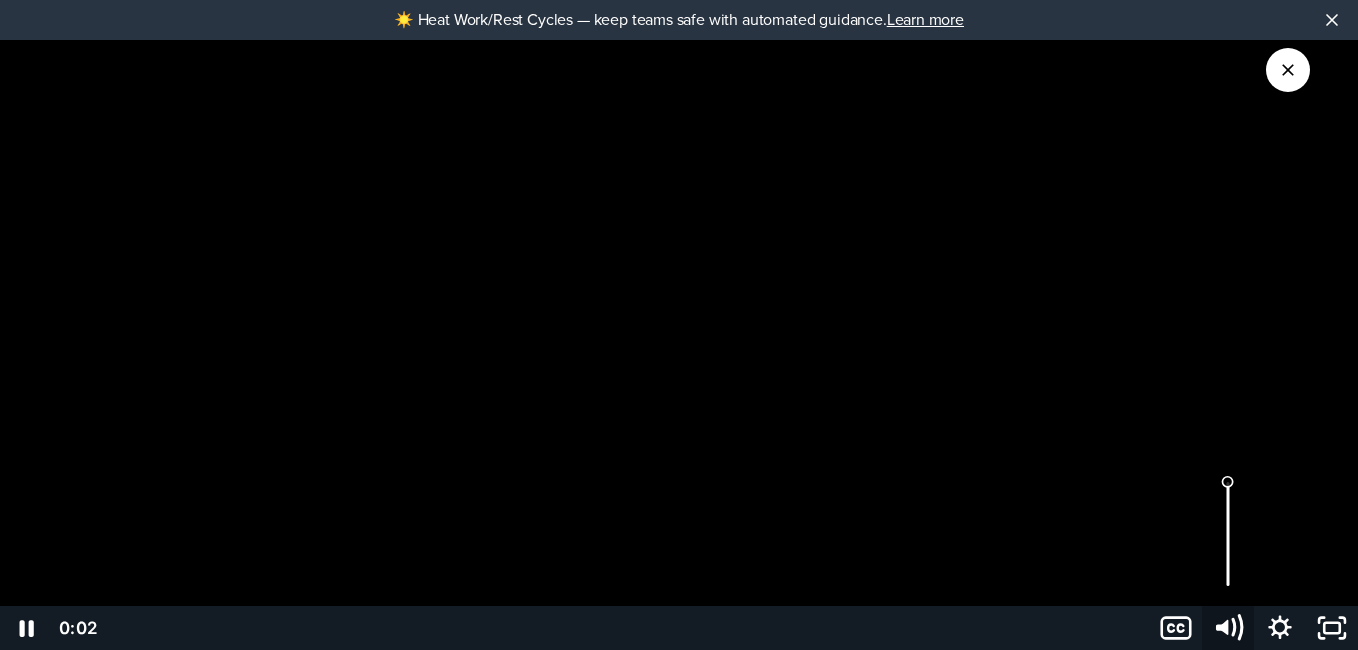 click 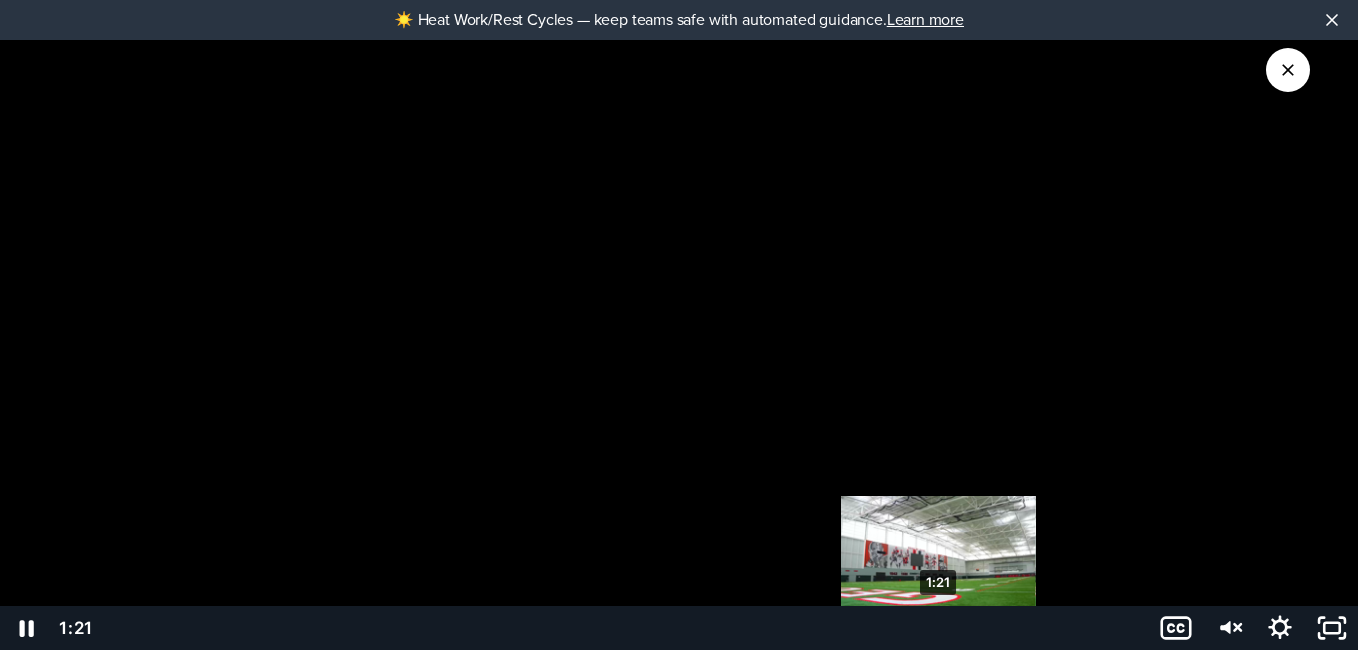 drag, startPoint x: 188, startPoint y: 630, endPoint x: 936, endPoint y: 621, distance: 748.05414 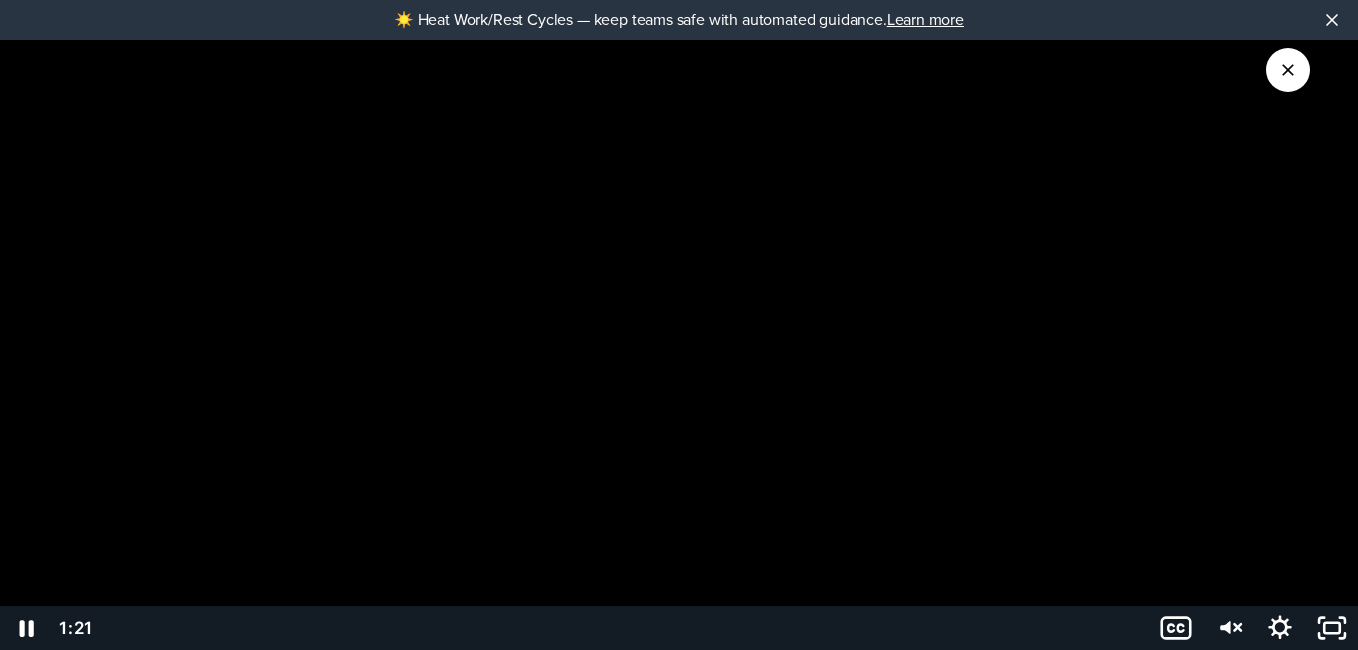 click at bounding box center (679, 325) 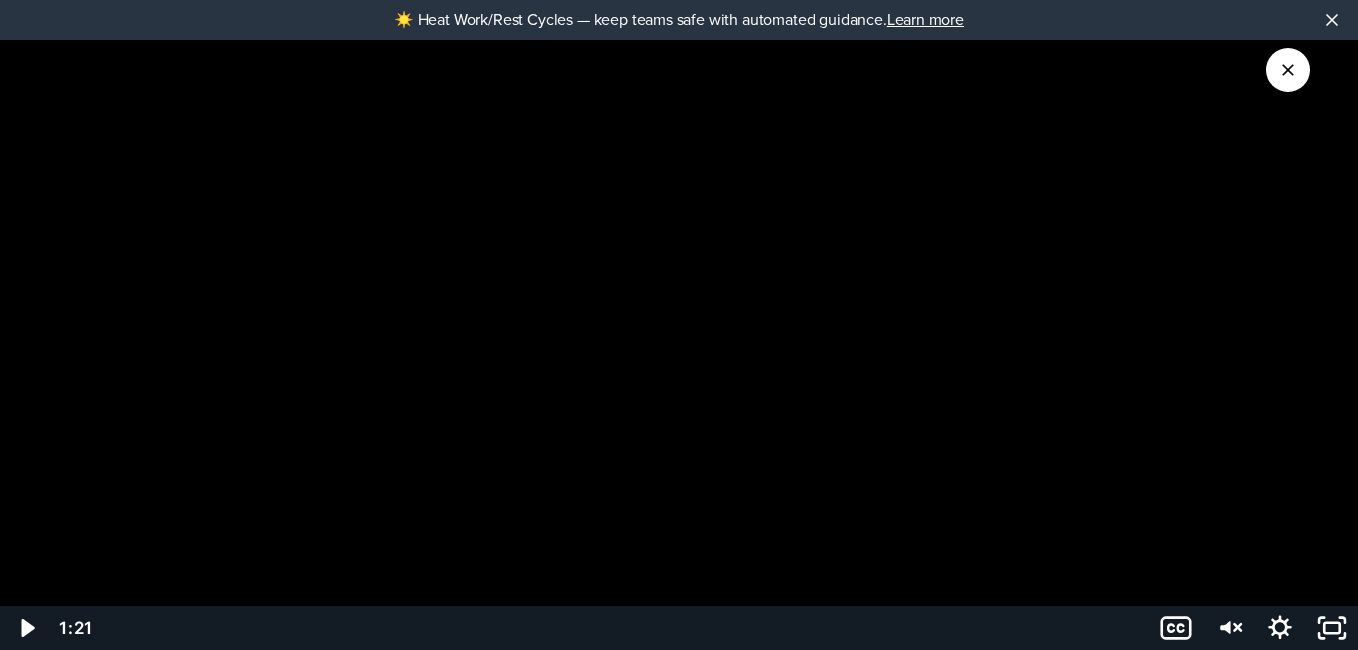 click at bounding box center [679, 325] 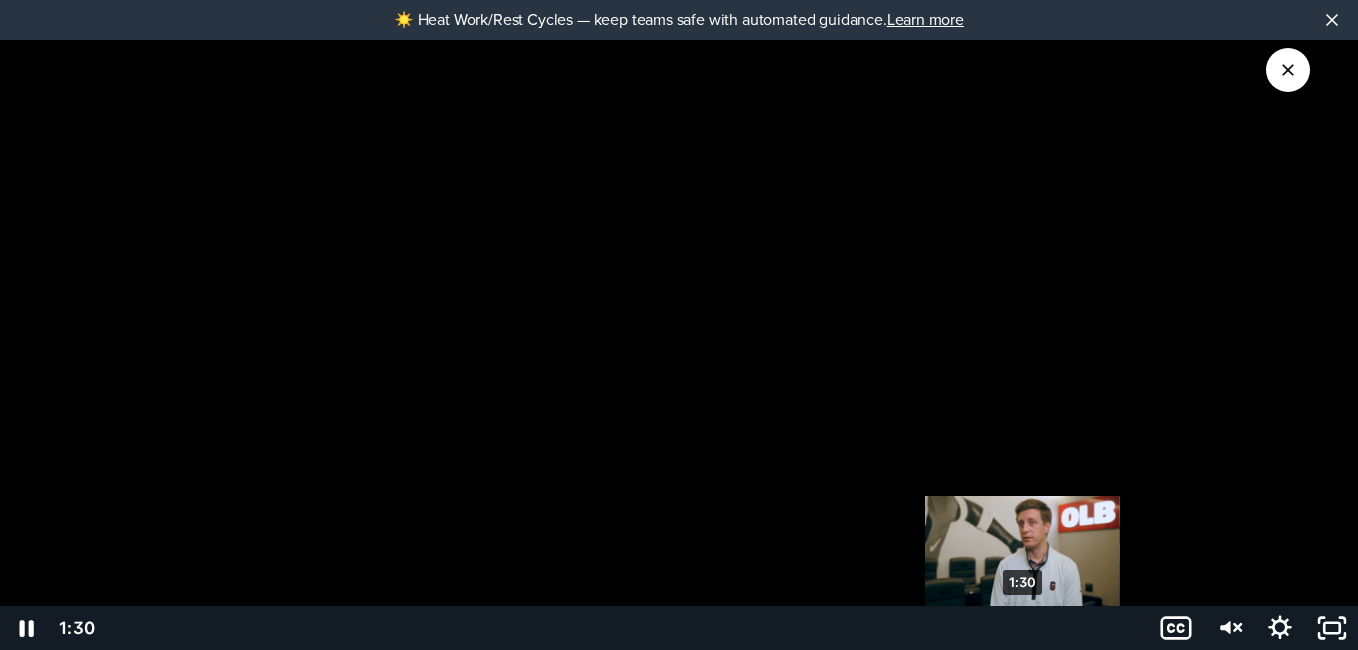 drag, startPoint x: 1089, startPoint y: 624, endPoint x: 1010, endPoint y: 629, distance: 79.15807 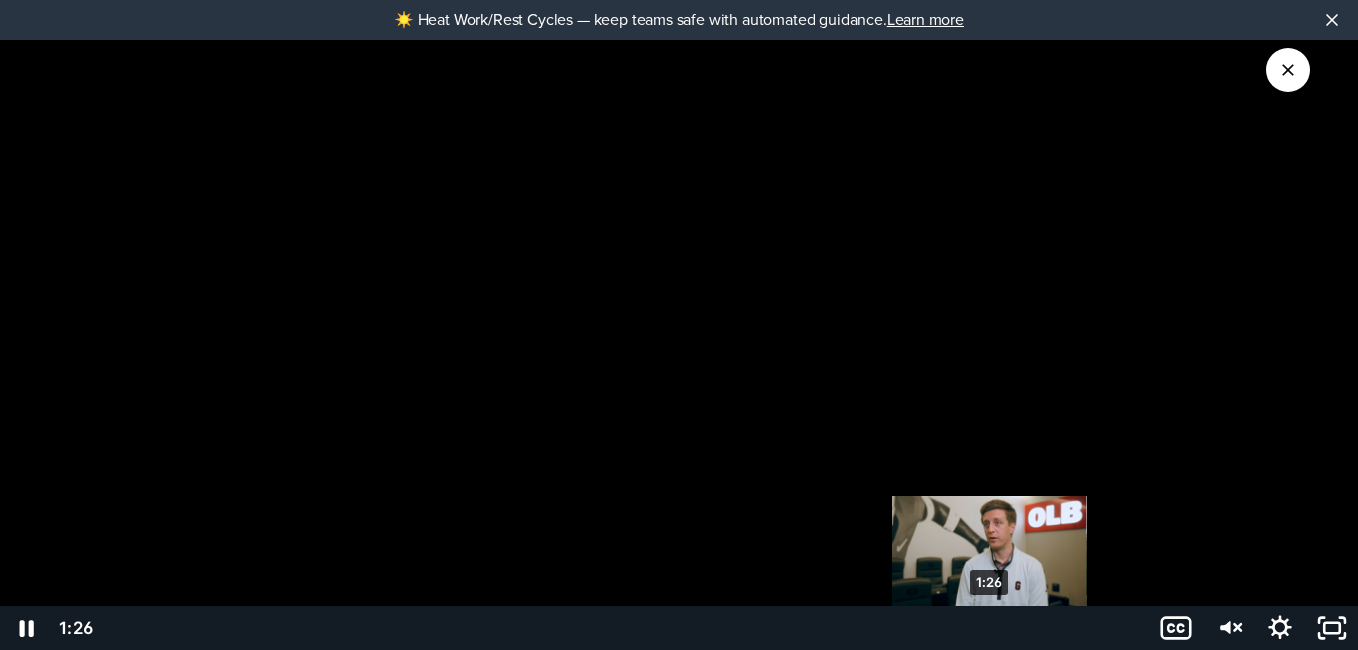 drag, startPoint x: 1029, startPoint y: 629, endPoint x: 976, endPoint y: 625, distance: 53.15073 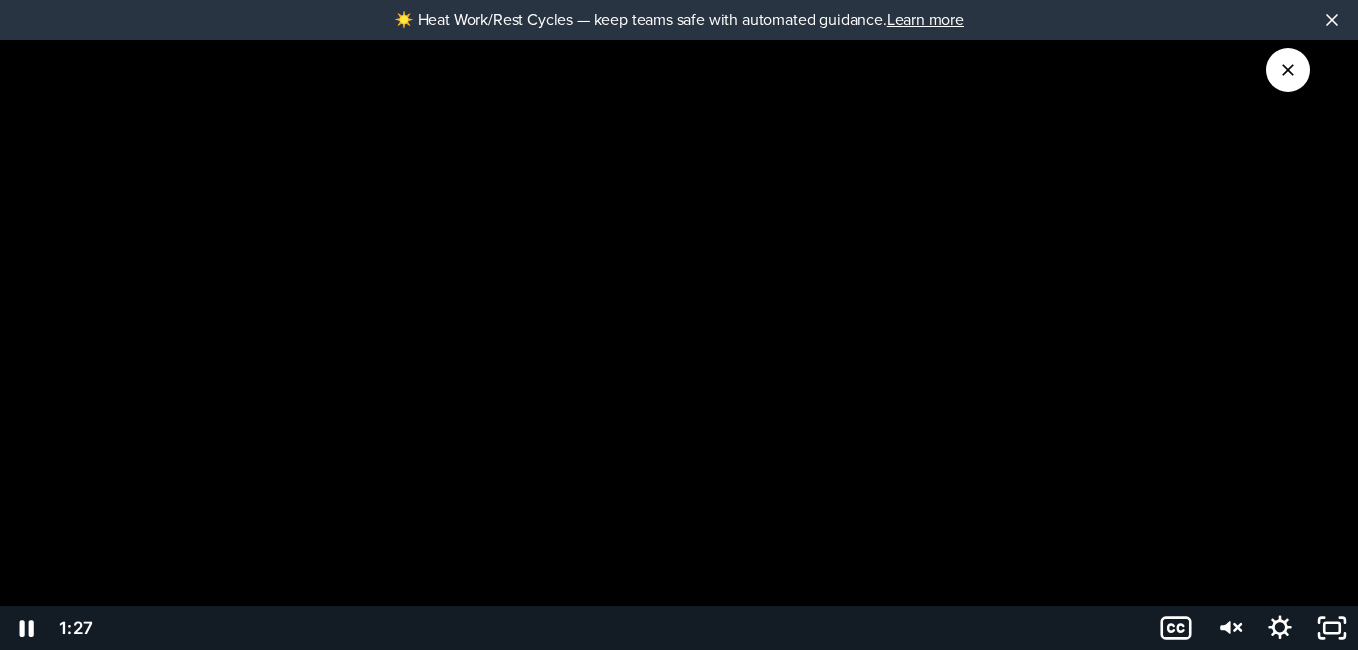 click at bounding box center (679, 325) 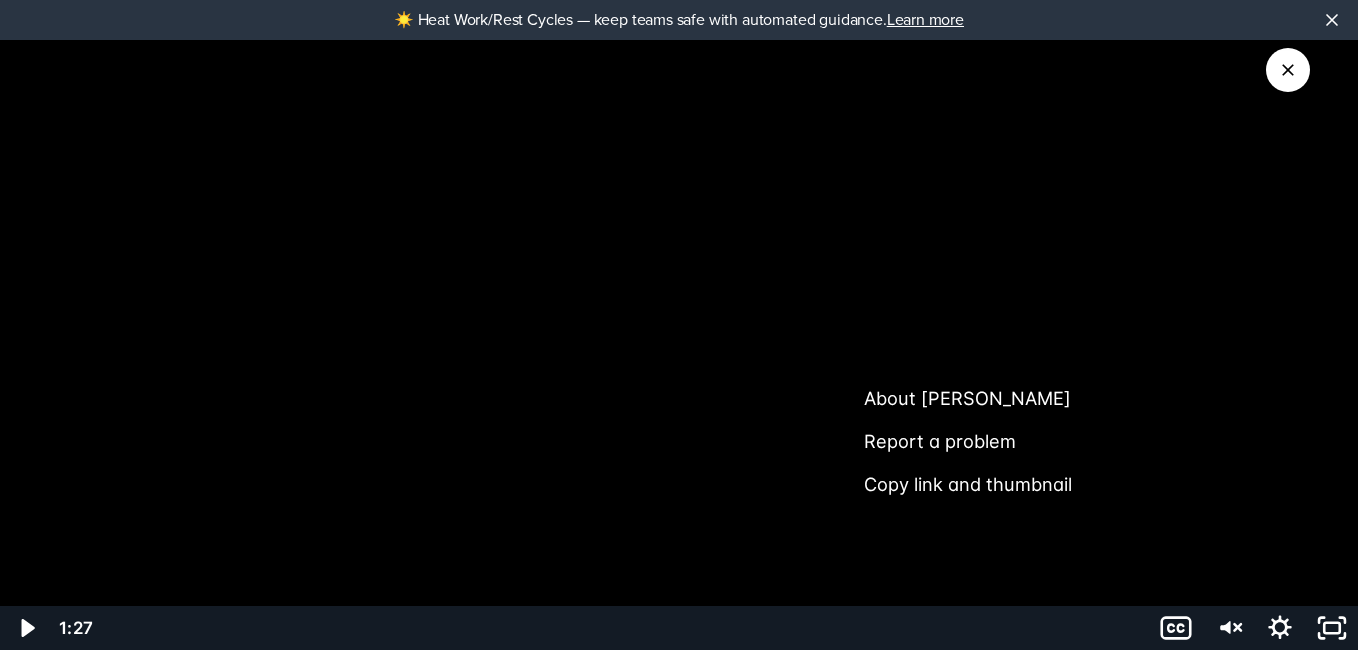 click at bounding box center [679, 325] 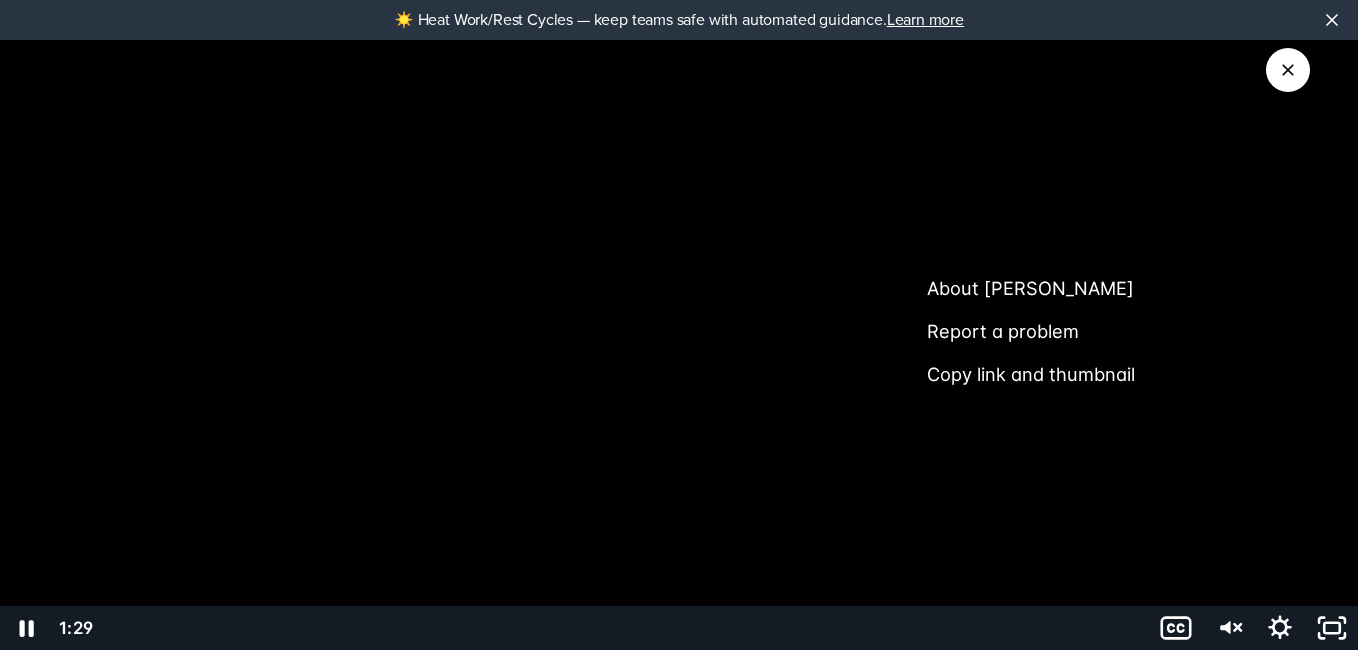 click at bounding box center (679, 325) 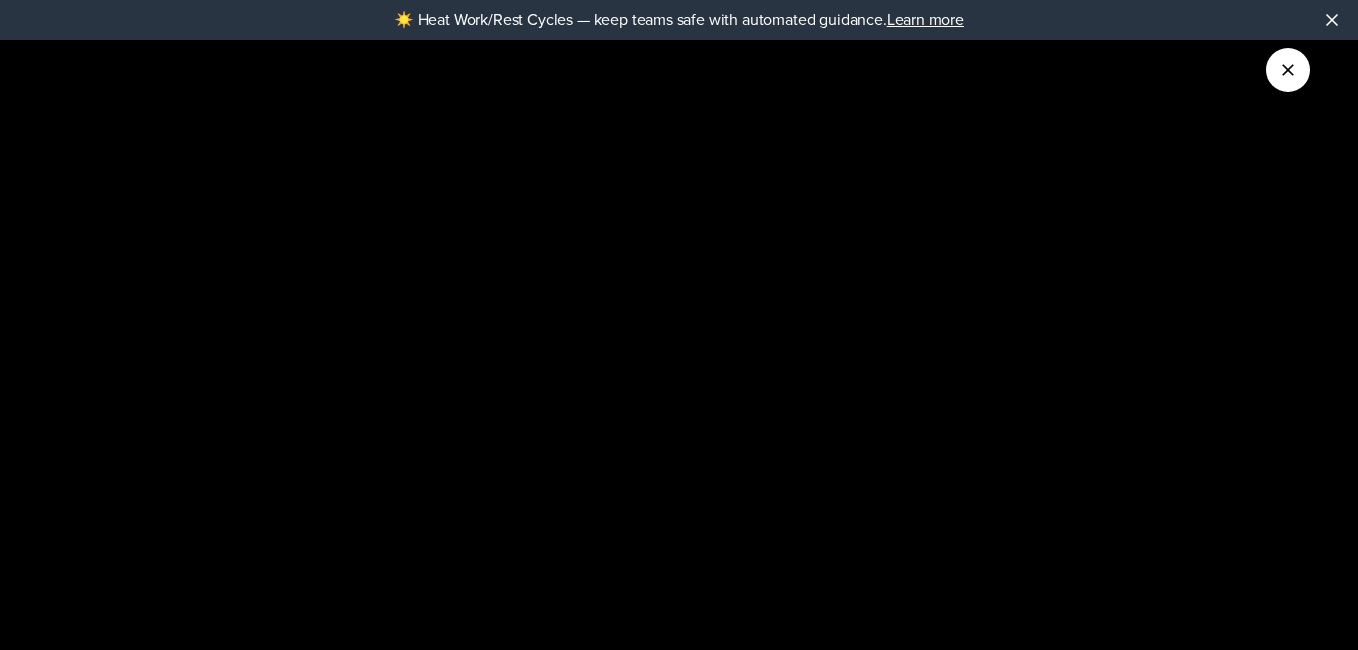 click 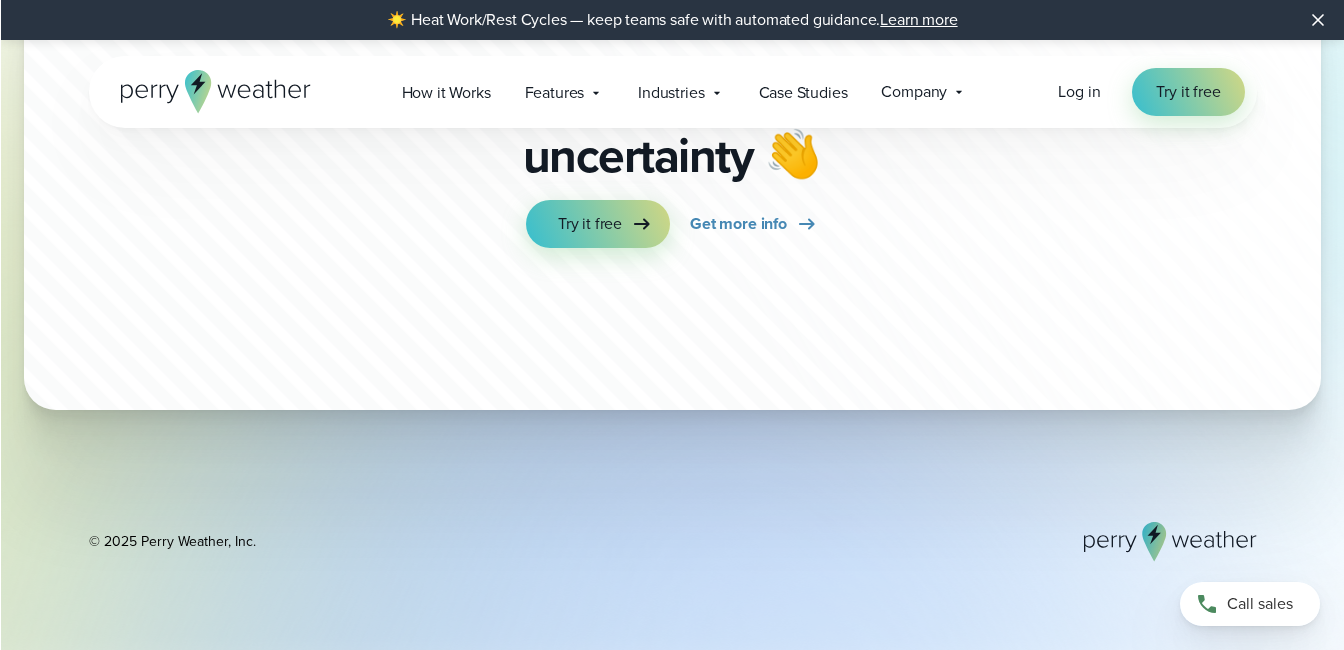 scroll, scrollTop: 5500, scrollLeft: 0, axis: vertical 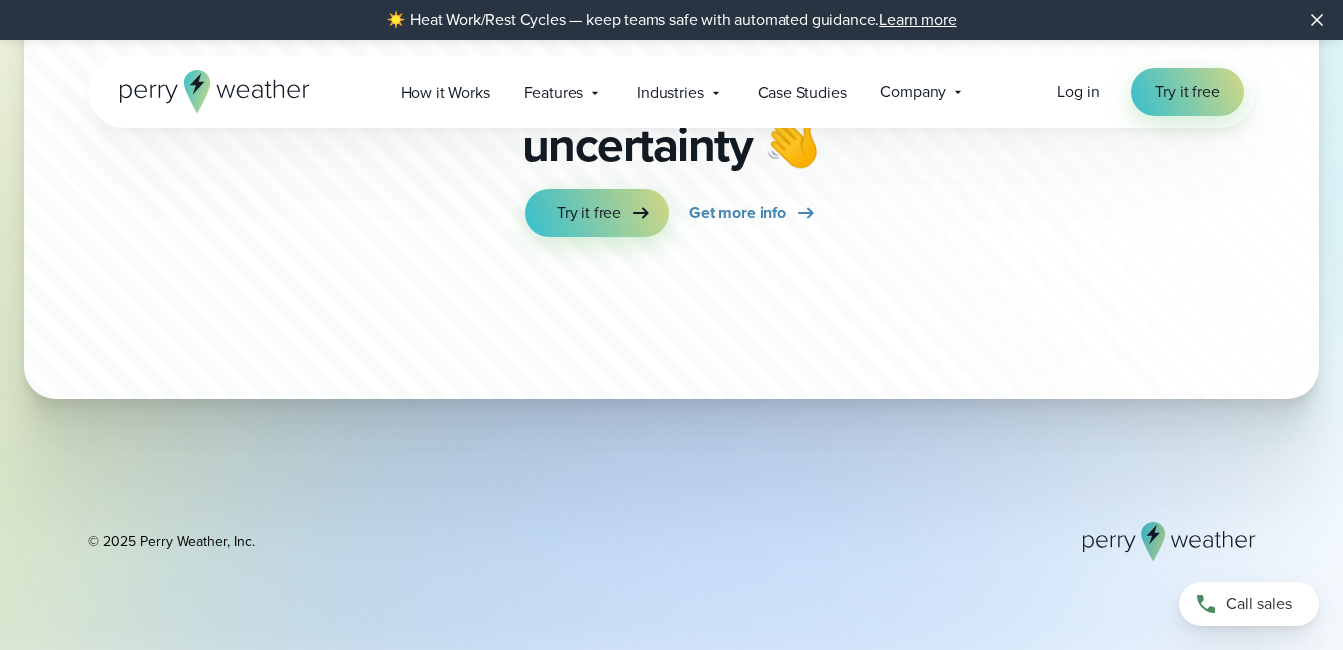click 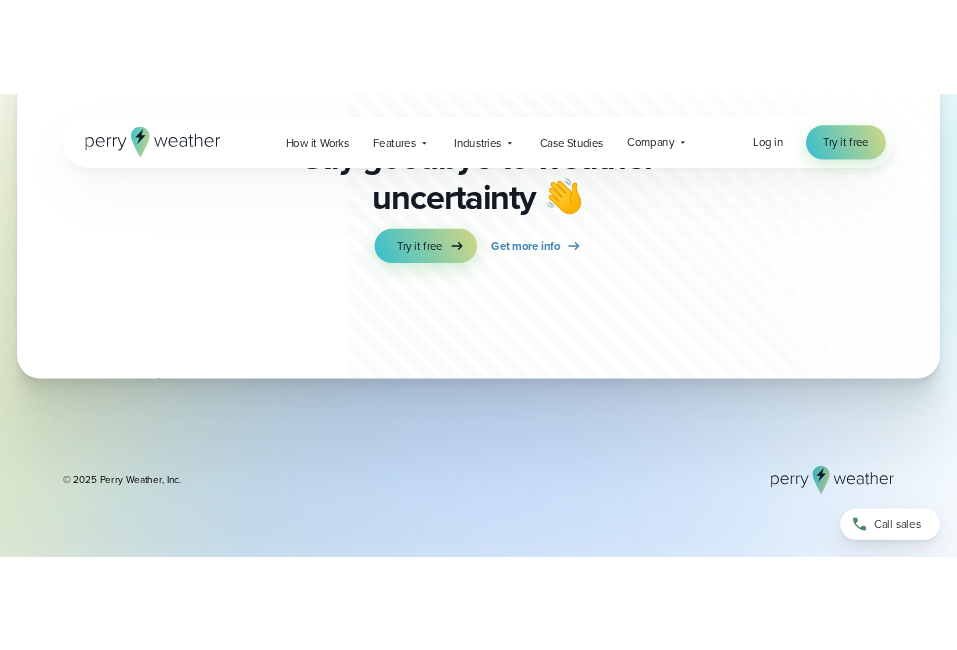 scroll, scrollTop: 5498, scrollLeft: 0, axis: vertical 